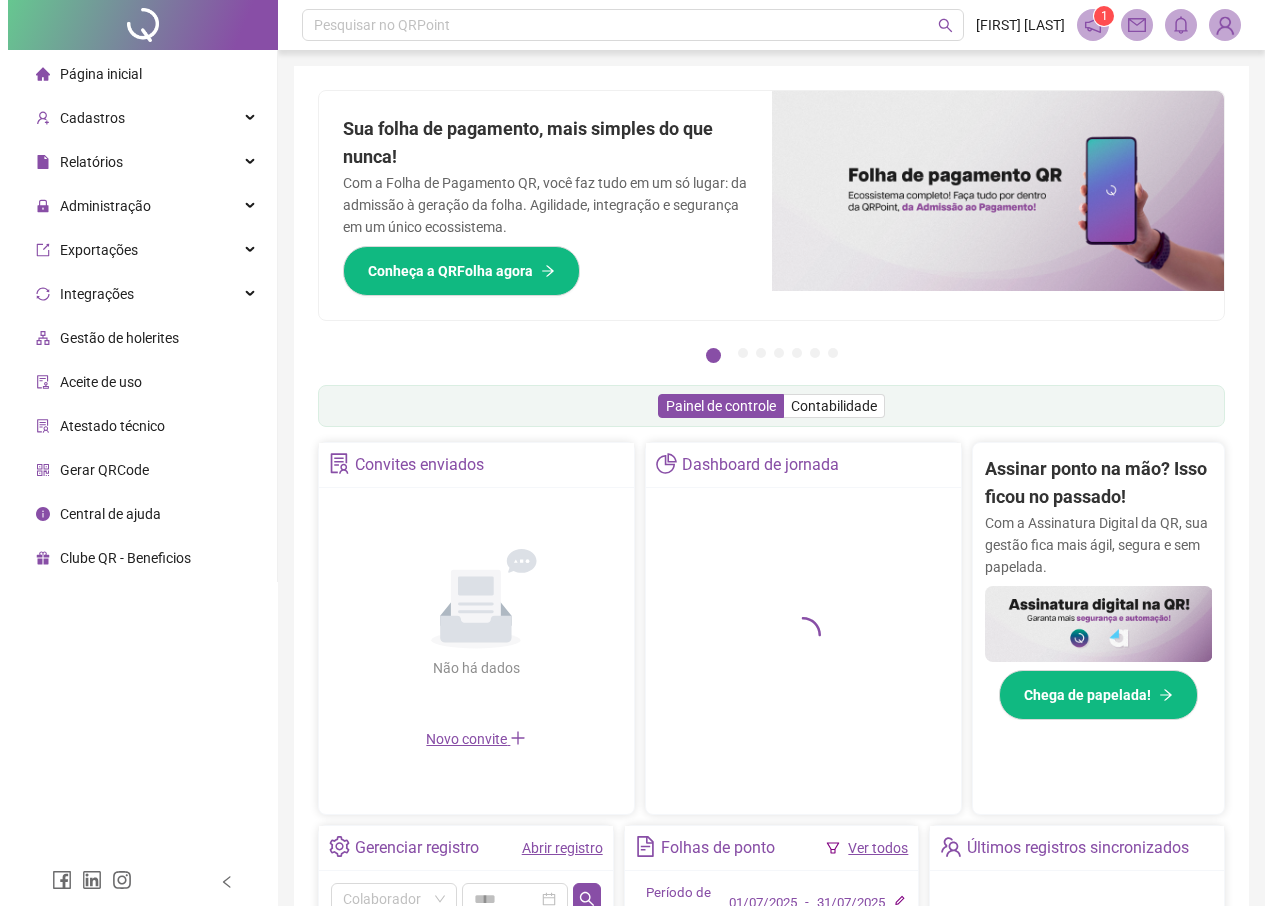 scroll, scrollTop: 0, scrollLeft: 0, axis: both 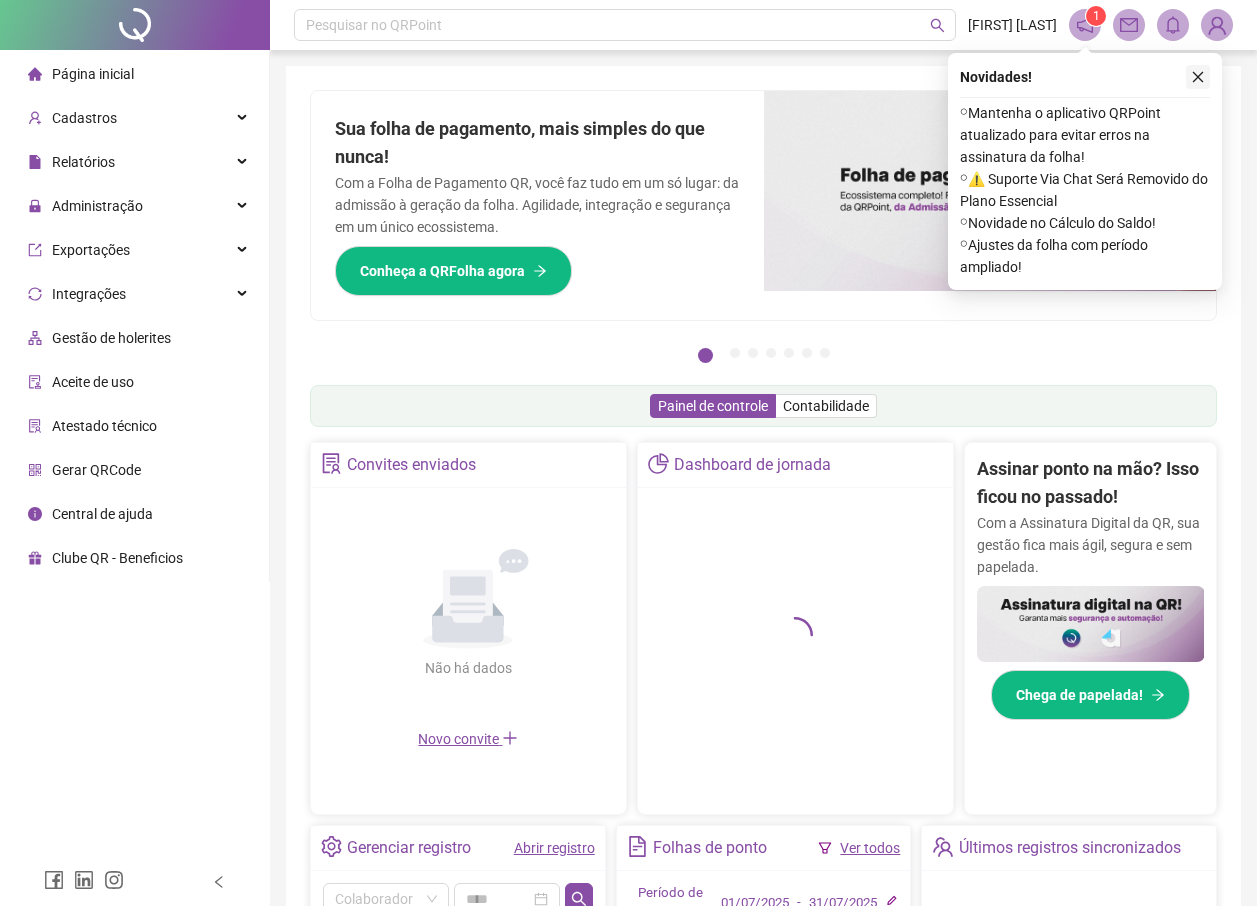 click 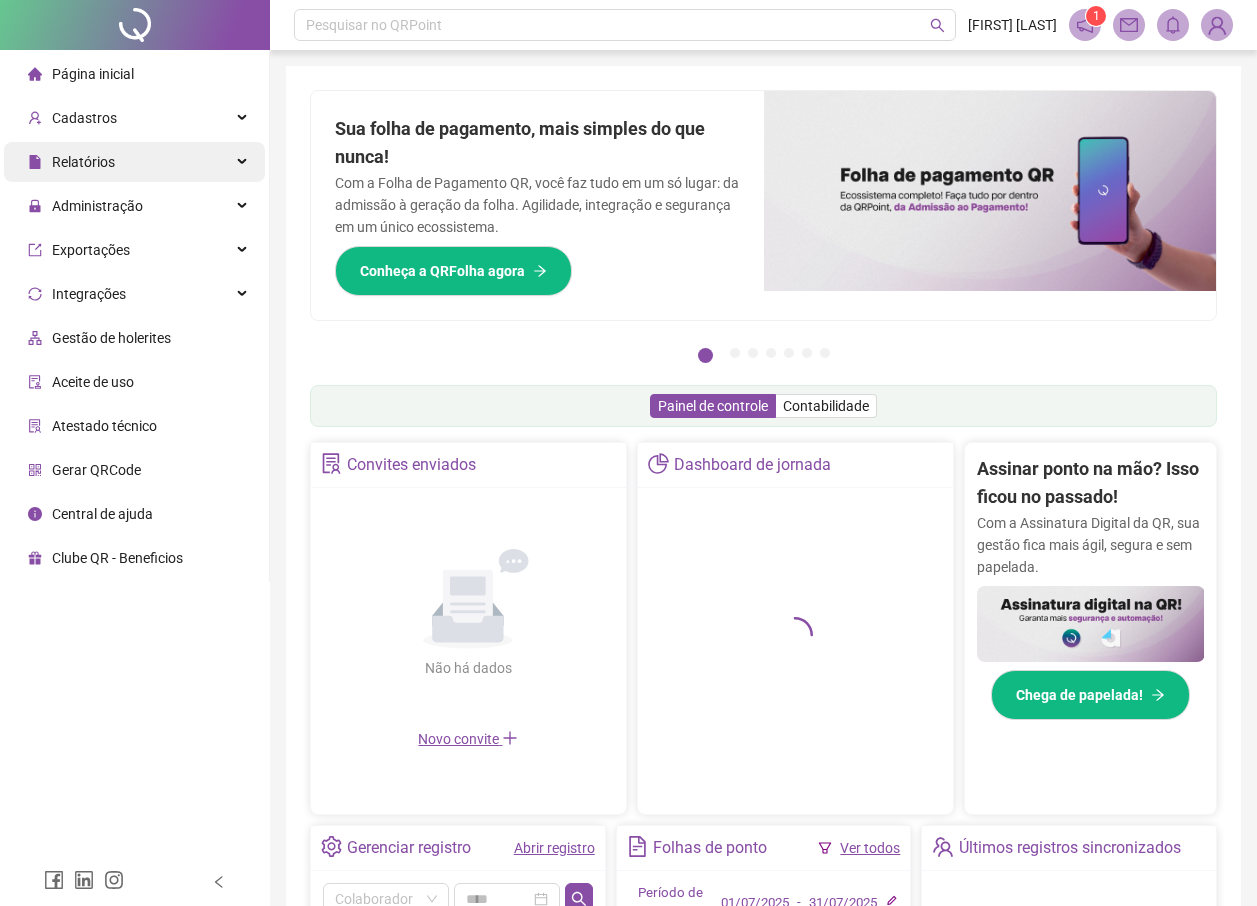 click on "Relatórios" at bounding box center (71, 162) 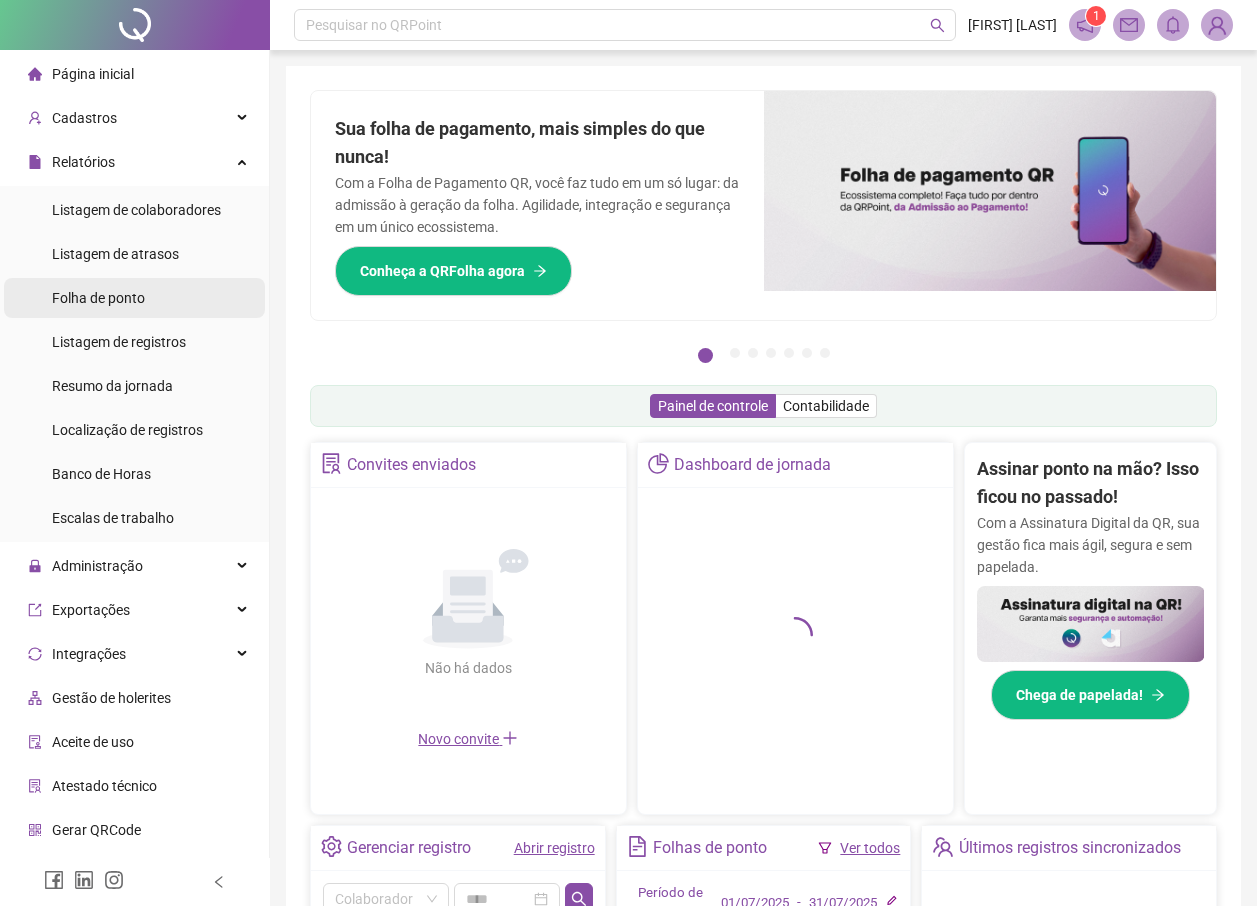 click on "Folha de ponto" at bounding box center [98, 298] 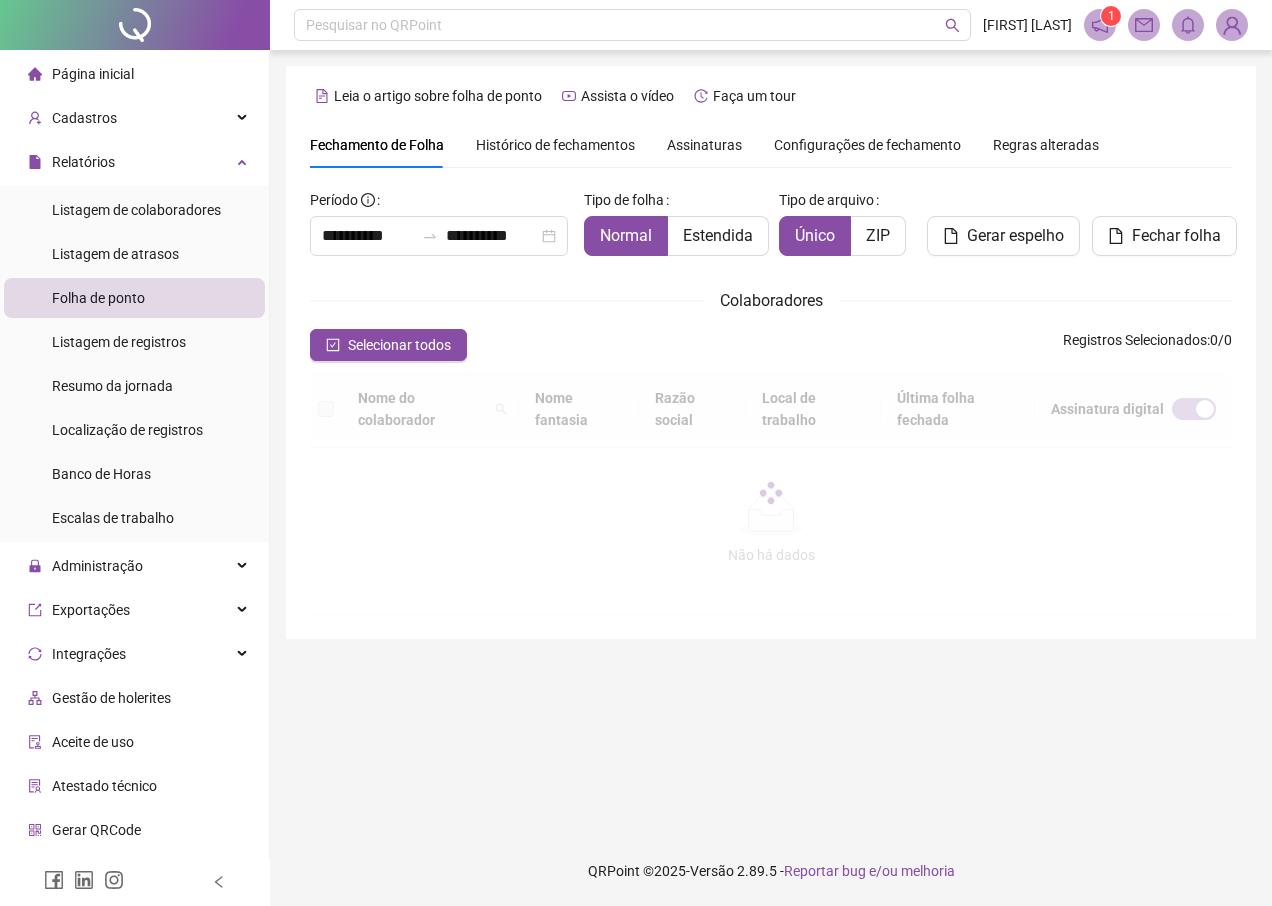 click on "Assinaturas" at bounding box center (704, 145) 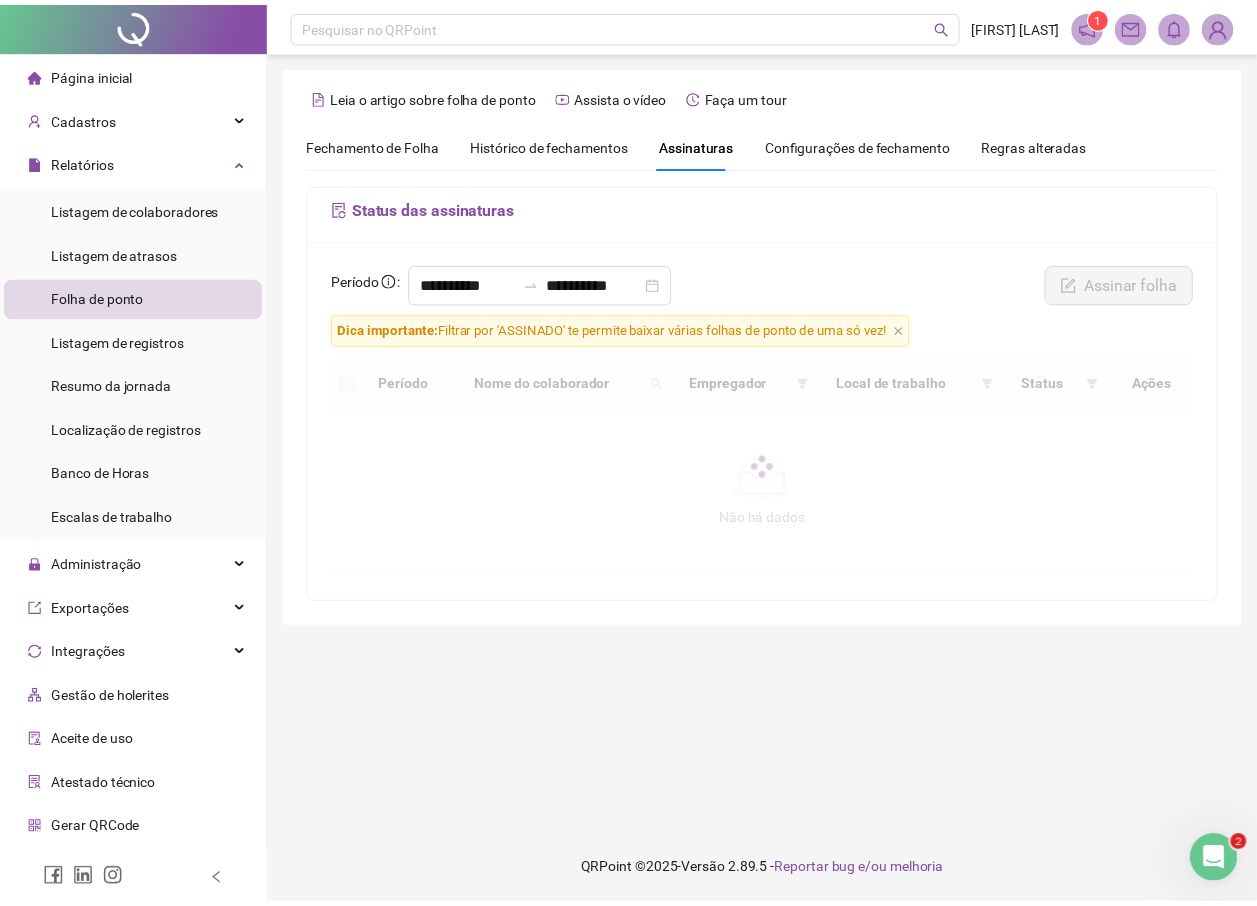 scroll, scrollTop: 0, scrollLeft: 0, axis: both 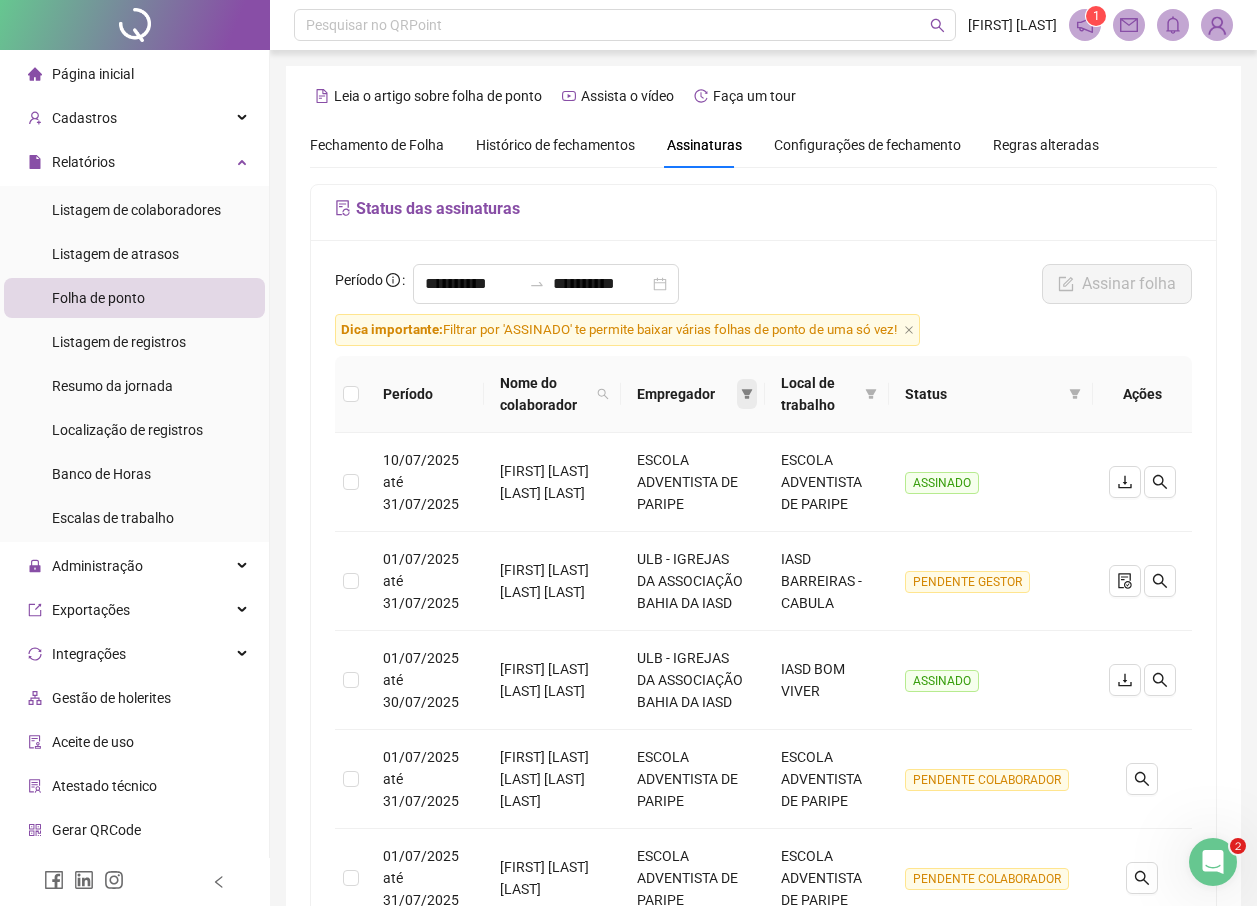 click at bounding box center (747, 394) 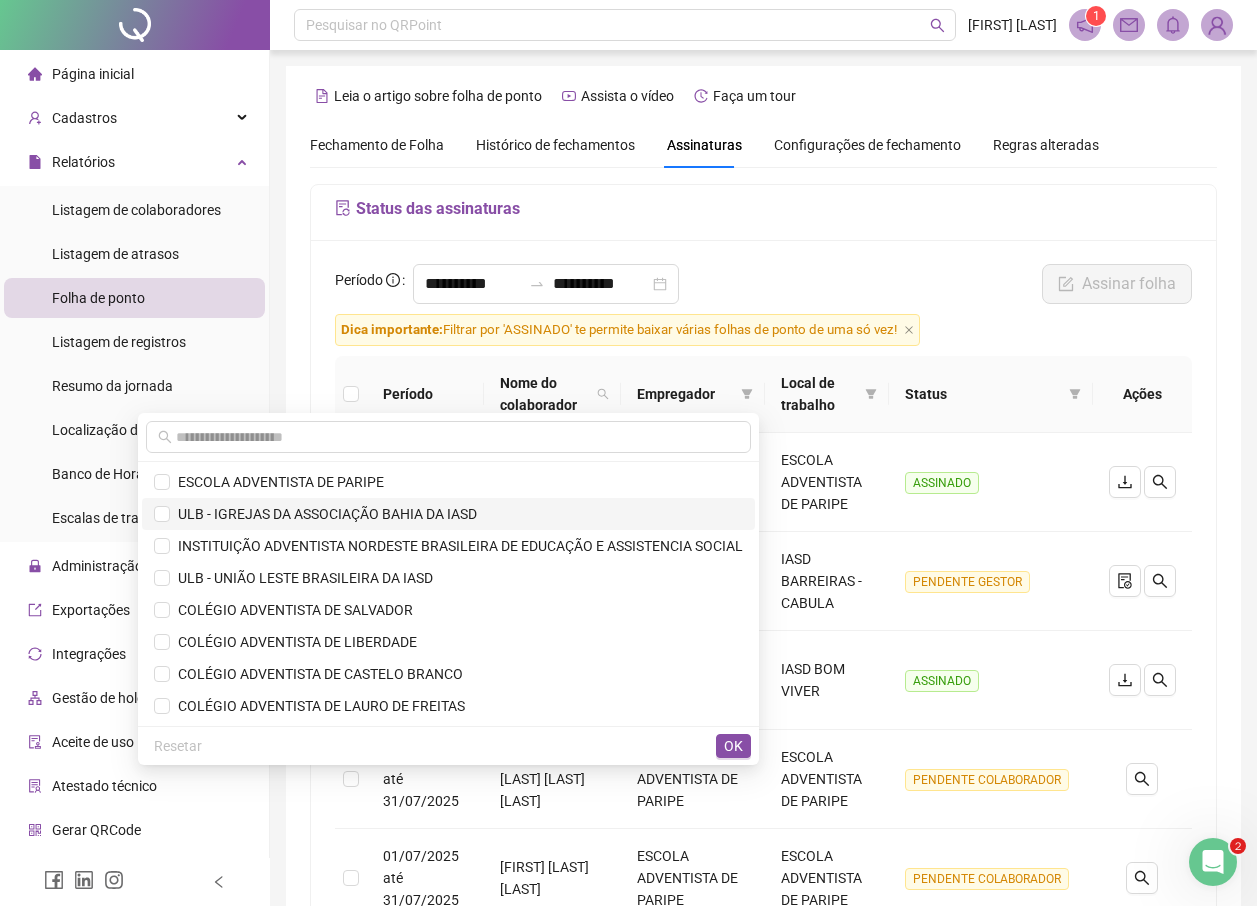 click on "ULB - IGREJAS DA ASSOCIAÇÃO BAHIA DA IASD" at bounding box center (323, 514) 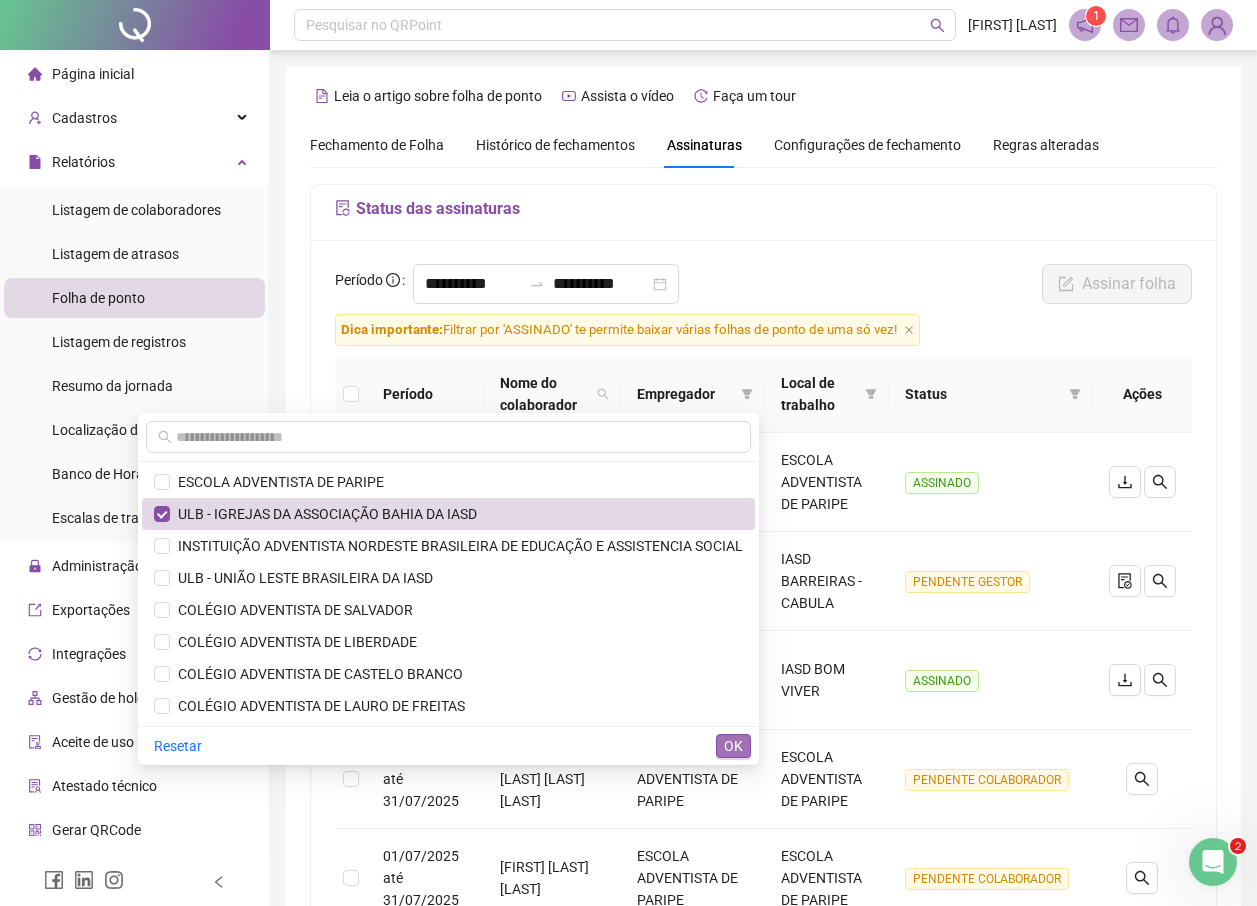 click on "OK" at bounding box center (733, 746) 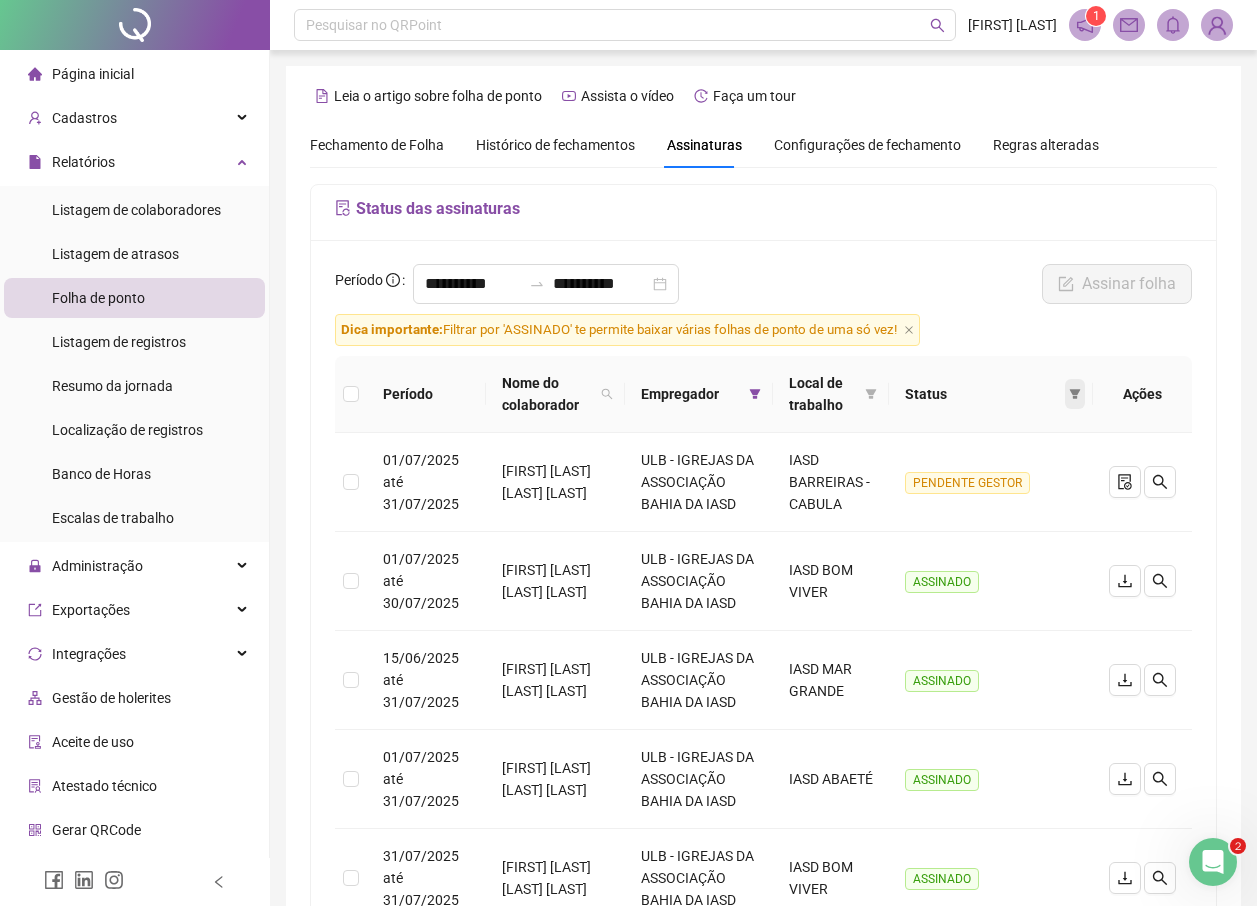 click 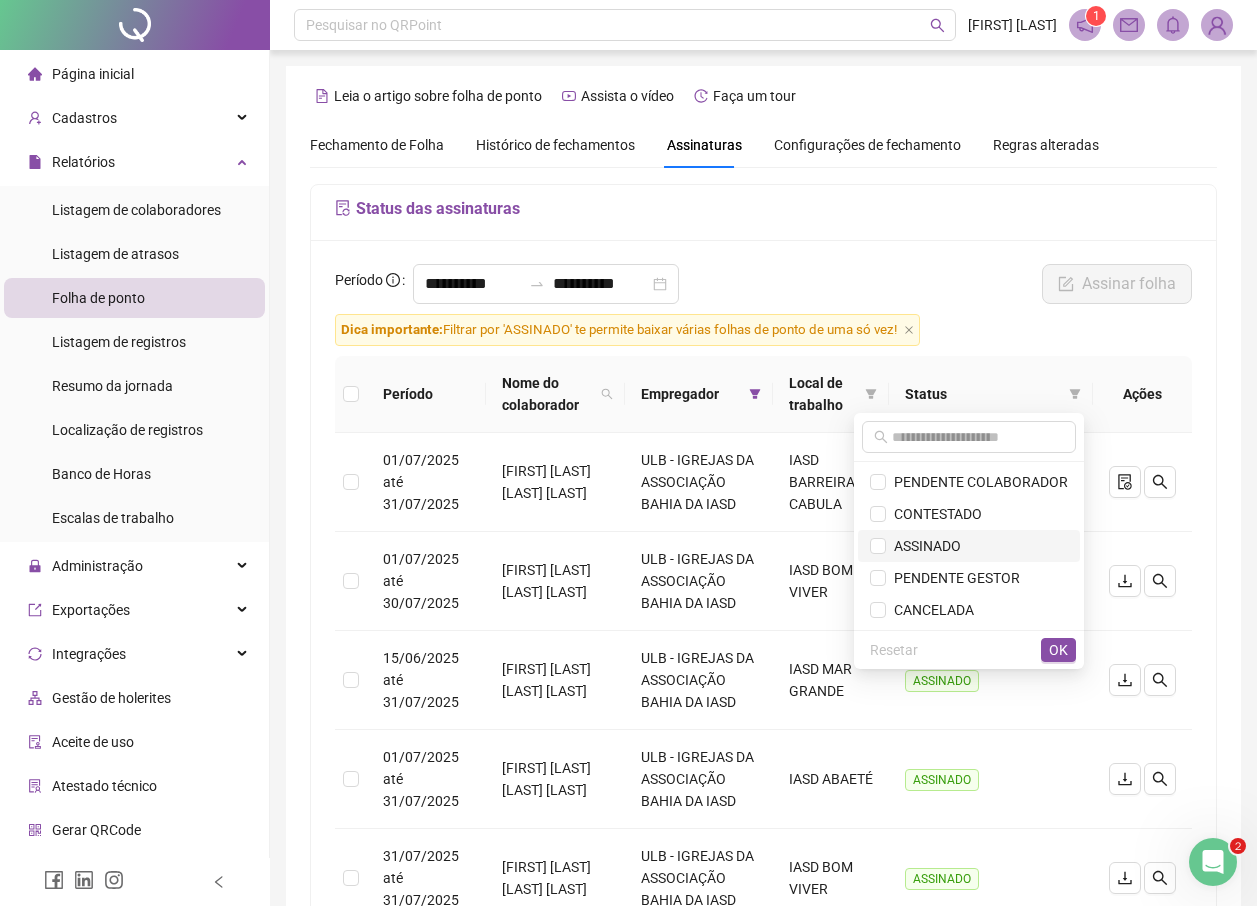 click on "ASSINADO" at bounding box center (923, 546) 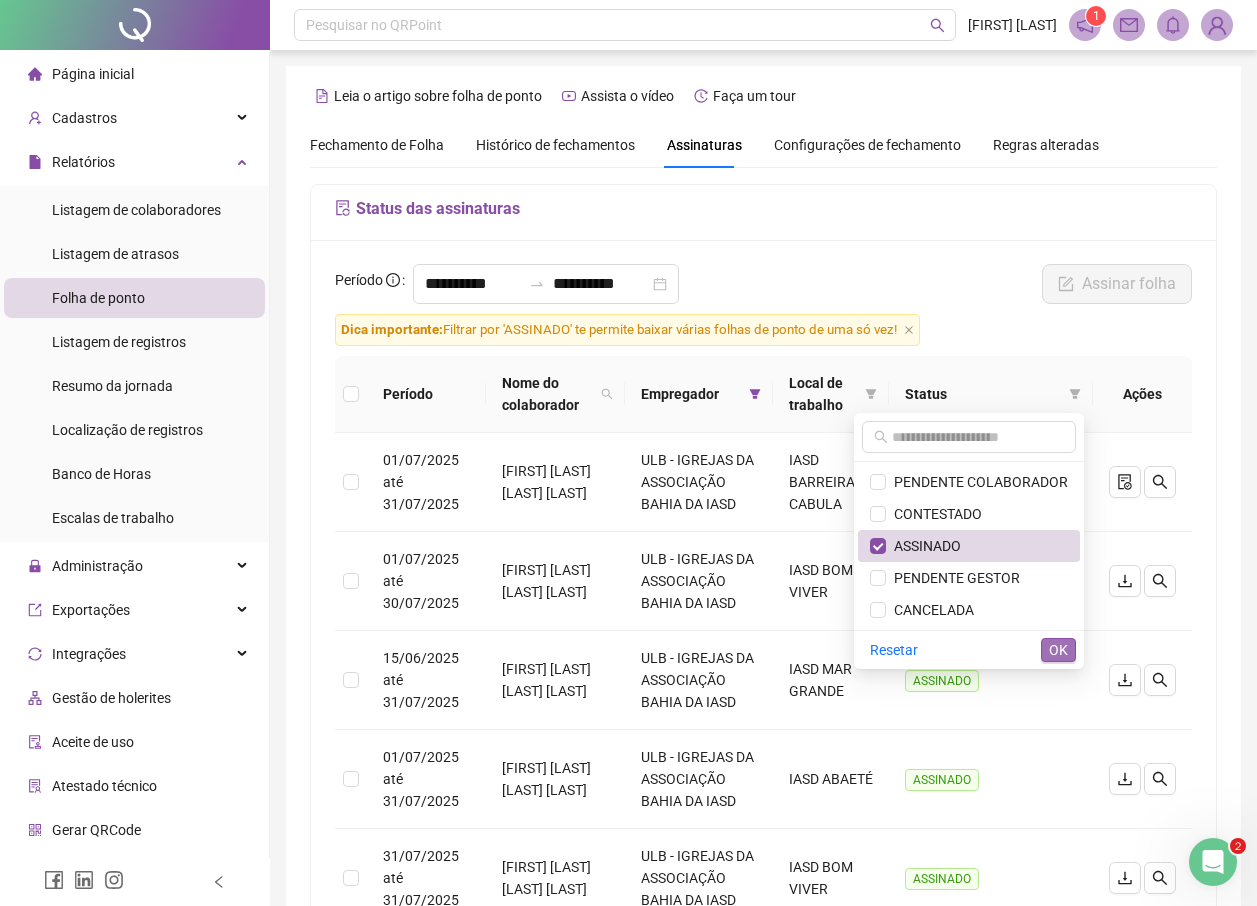 click on "OK" at bounding box center [1058, 650] 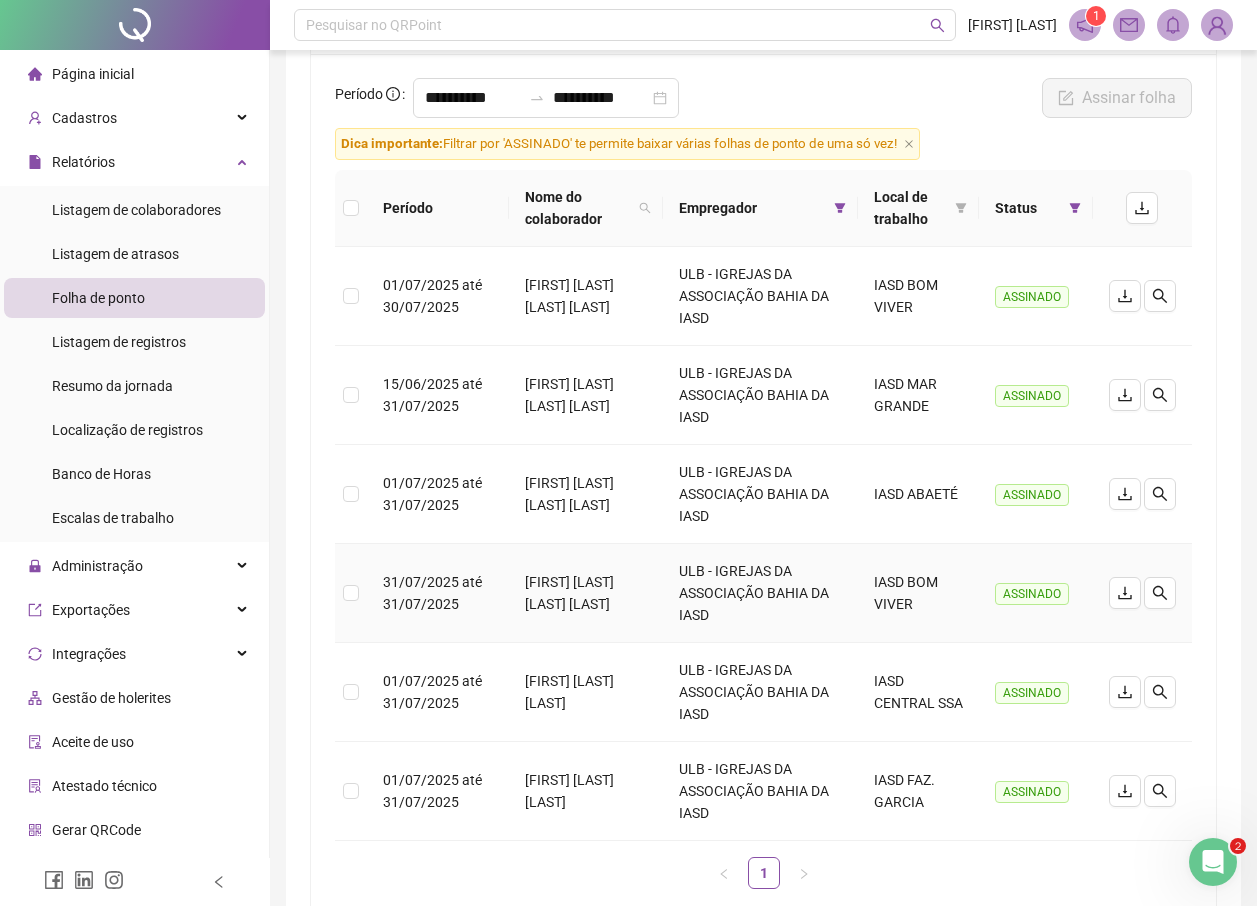 scroll, scrollTop: 0, scrollLeft: 0, axis: both 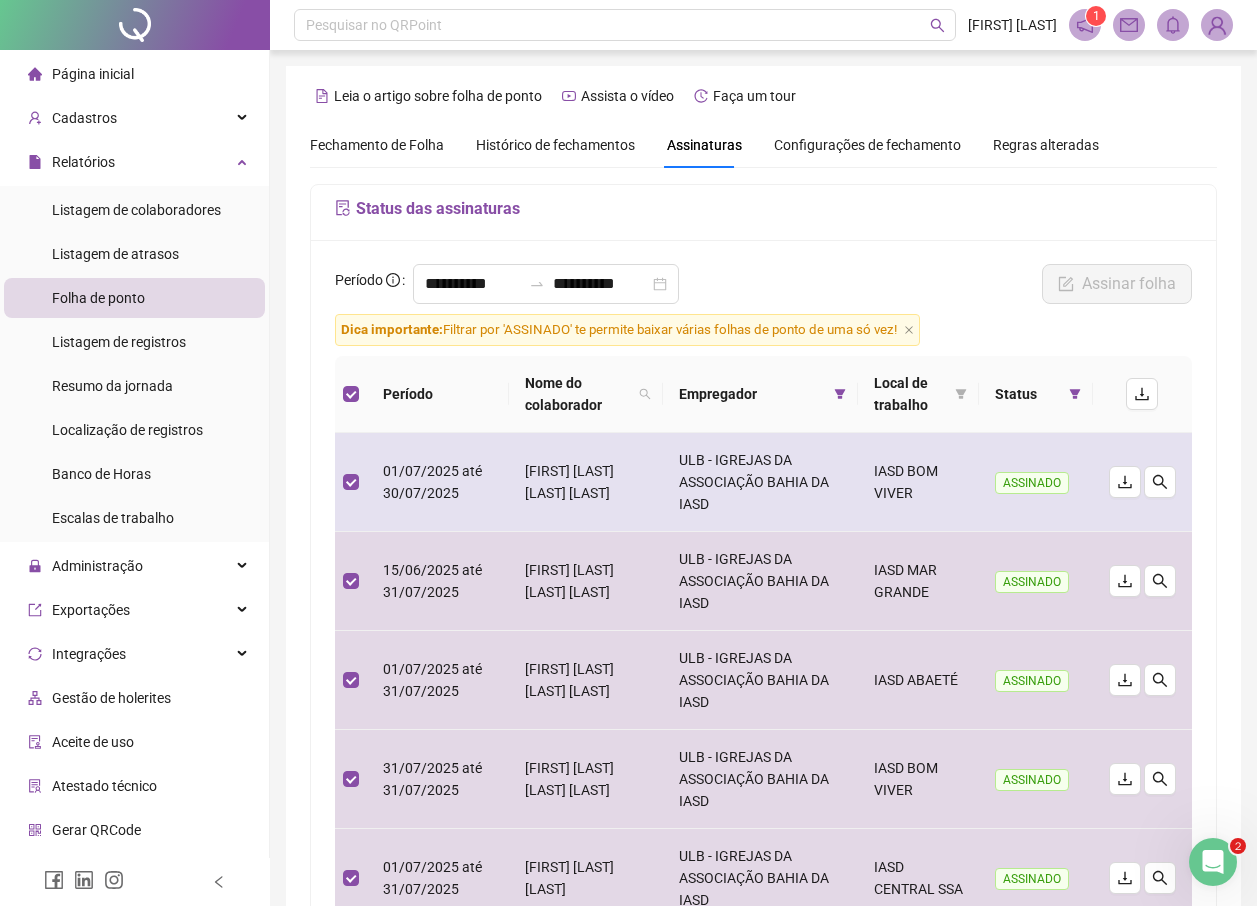 click on "01/07/2025 até 30/07/2025" at bounding box center [438, 482] 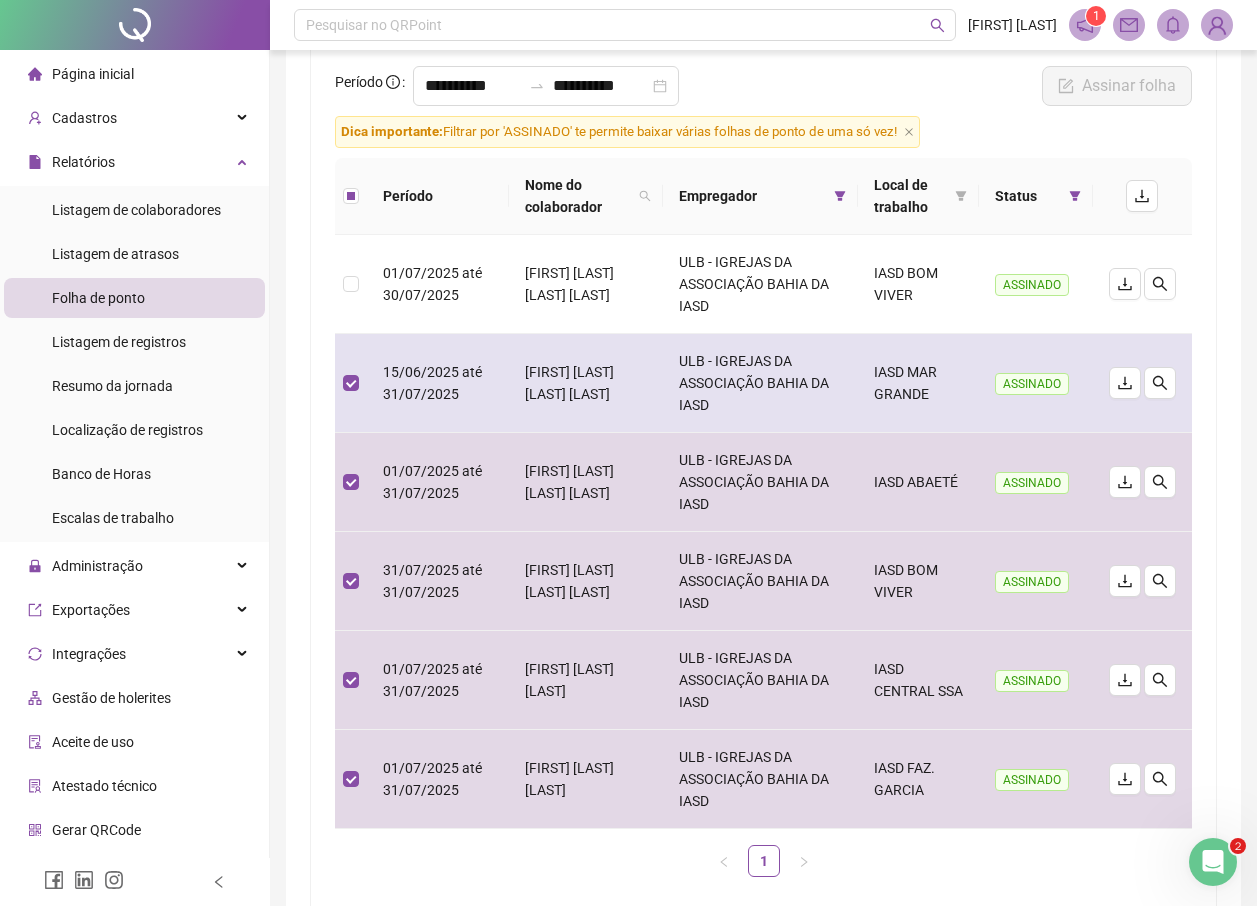 scroll, scrollTop: 200, scrollLeft: 0, axis: vertical 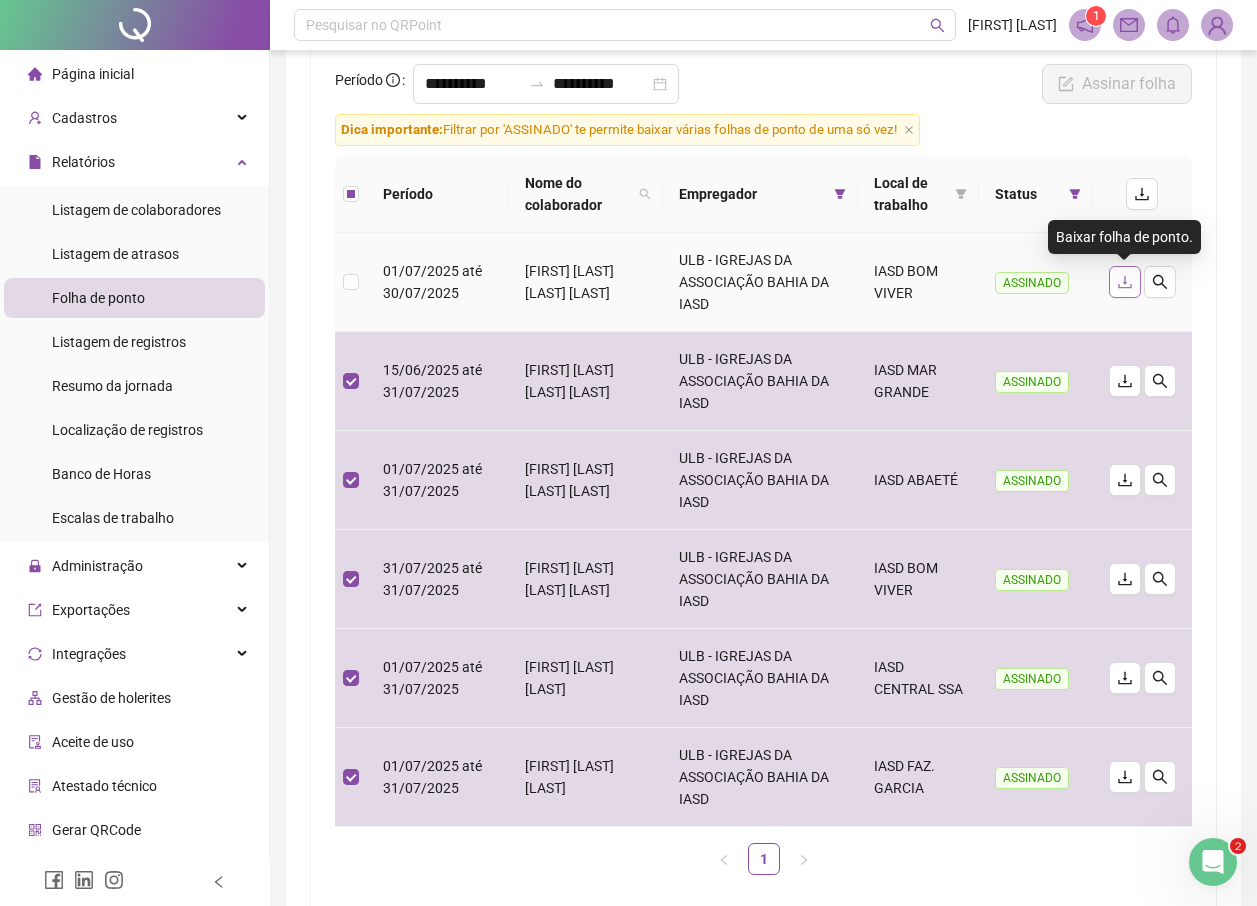 click 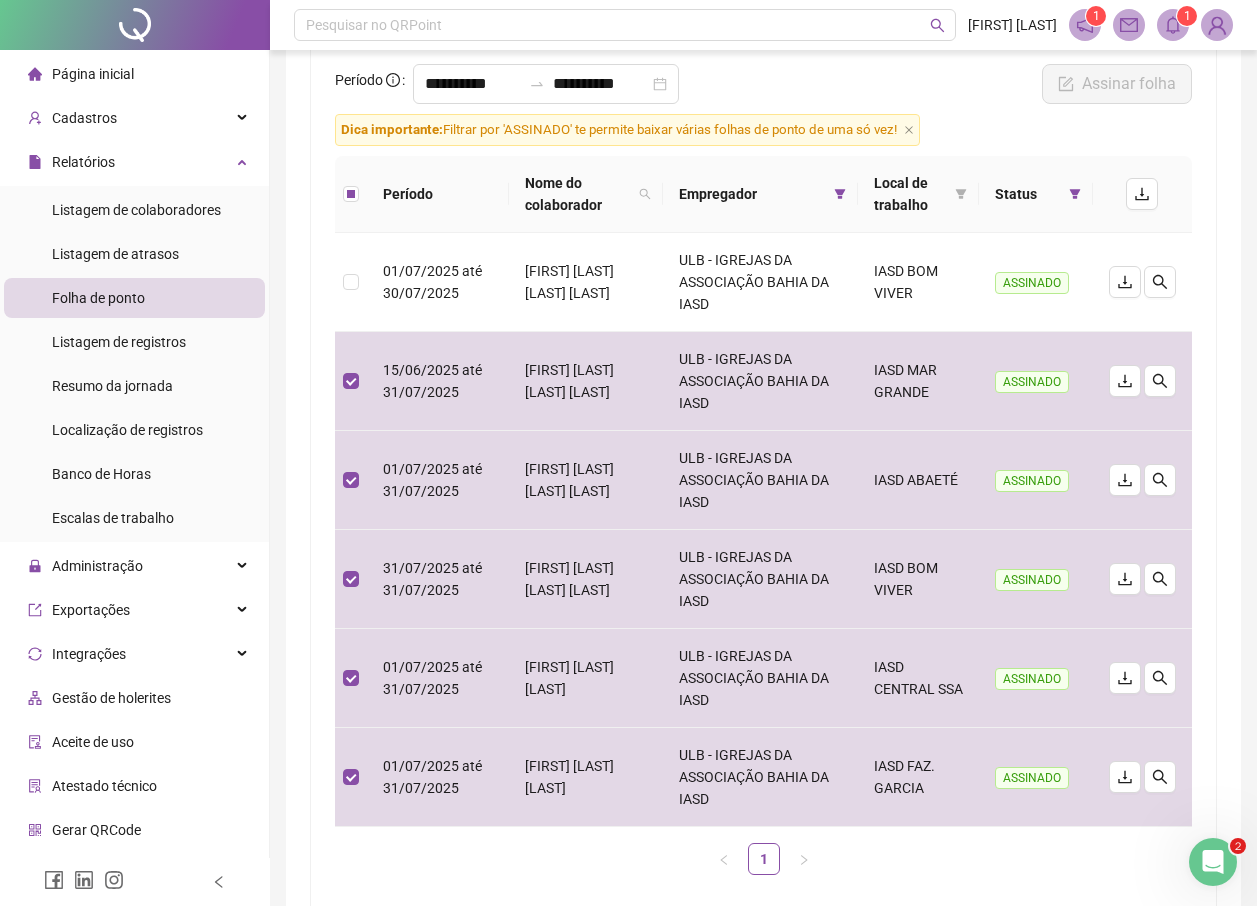 click on "[FIRST] [LAST] 1 1" at bounding box center (763, 25) 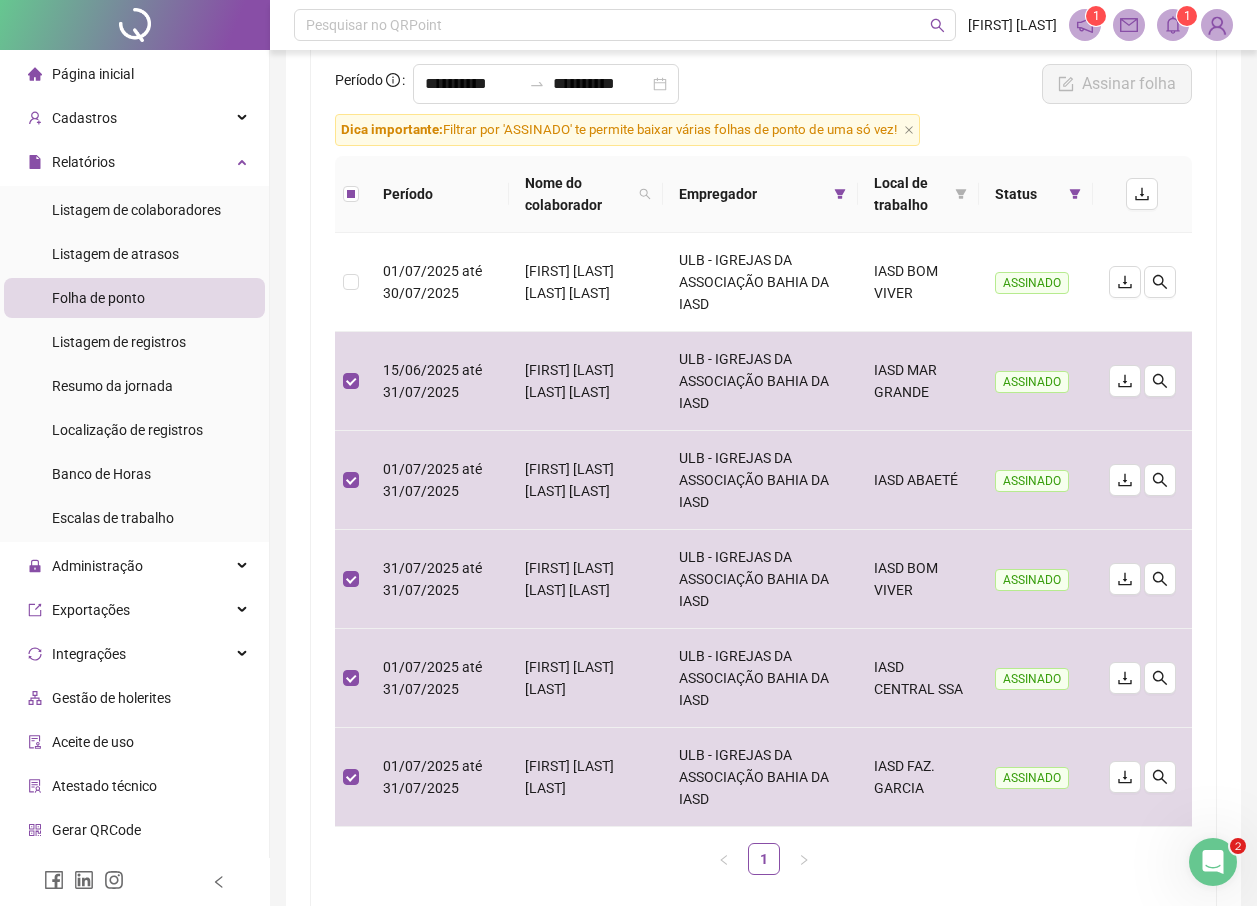 click 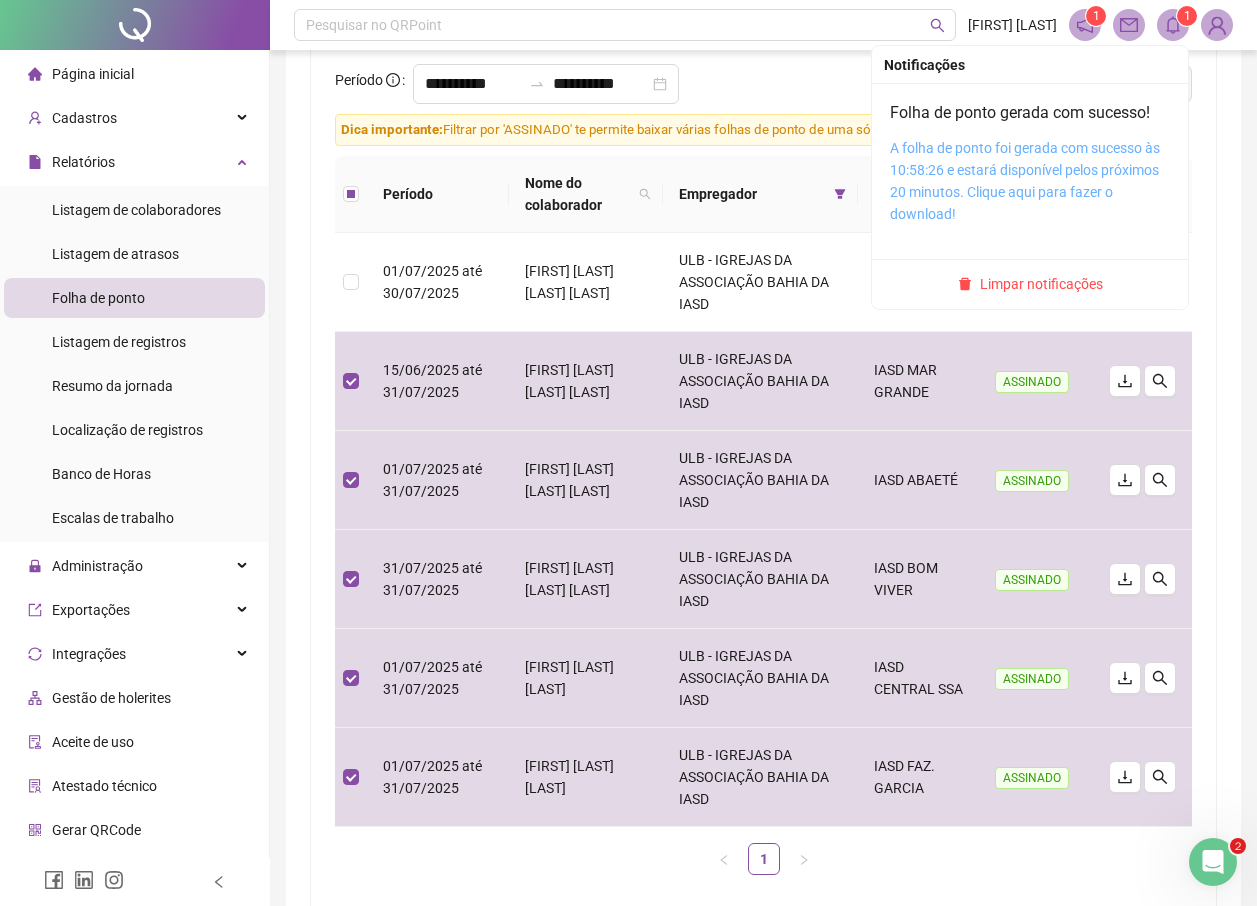 click on "A folha de ponto foi gerada com sucesso às 10:58:26 e estará disponível pelos próximos 20 minutos.
Clique aqui para fazer o download!" at bounding box center [1025, 181] 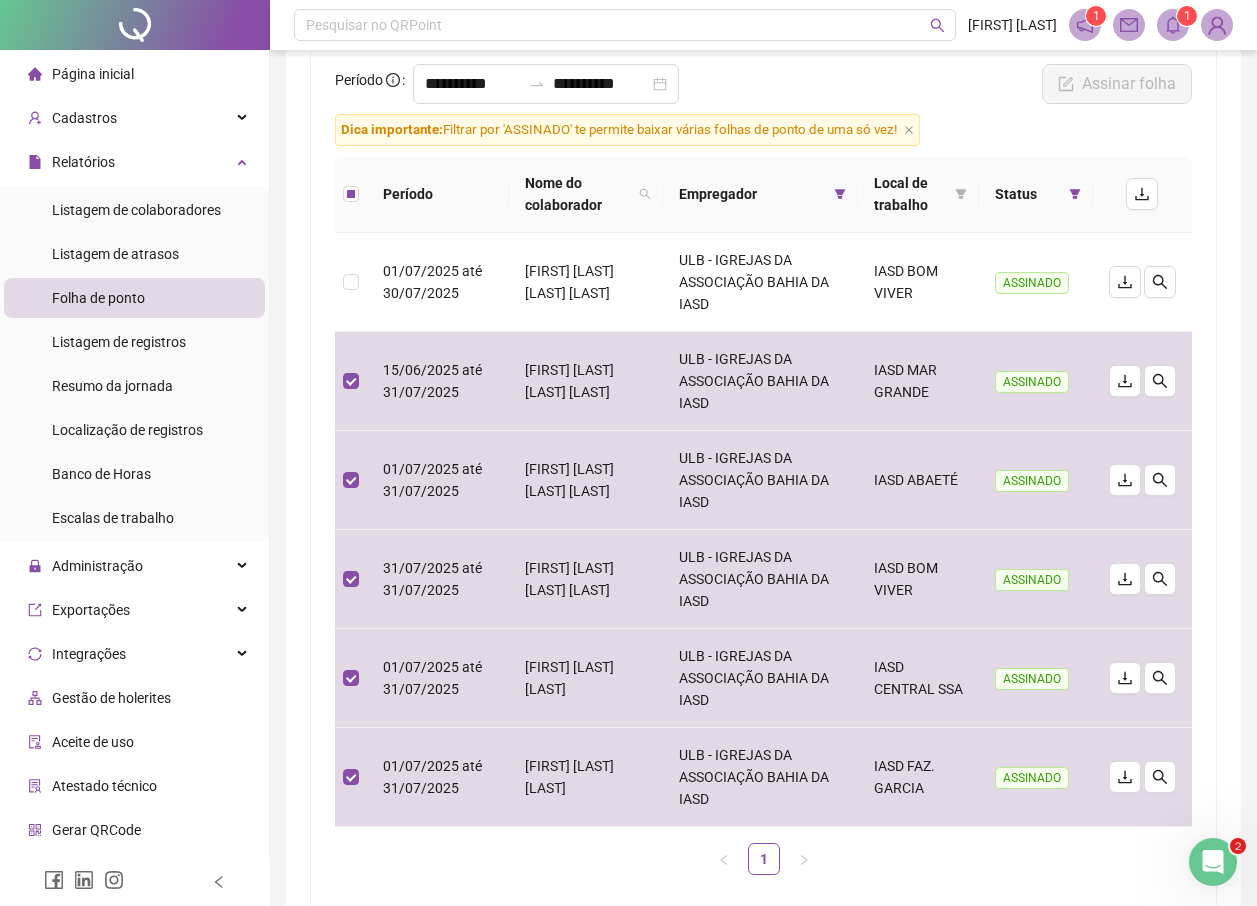 click on "[FIRST] [LAST] [LAST] COLÉGIO ADVENTISTA DE LIBERDADE COLÉGIO ADVENTISTA DE LIBERDADE COLÉGIO ADVENTISTA DE LIBERDADE 31/05/2025 a 30/06/2025 [FIRST] [LAST] [LAST] COLÉGIO ADVENTISTA DE LAURO DE FREITAS COLÉGIO ADVENTISTA DE LAURO DE FREITAS COLÉGIO ADVENTISTA DE LAURO DE FREITAS 01/06/2025 a 30/06/2025 [FIRST] [LAST] [LAST] COLÉGIO ADVENTISTA DE LAURO DE FREITAS COLÉGIO ADVENTISTA DE LAURO DE FREITAS COLÉGIO ADVENTISTA DE LAURO DE FREITAS 01/06/2025 a 30/06/2025 [FIRST] [LAST] IASD CATU 1 2" at bounding box center (763, 403) 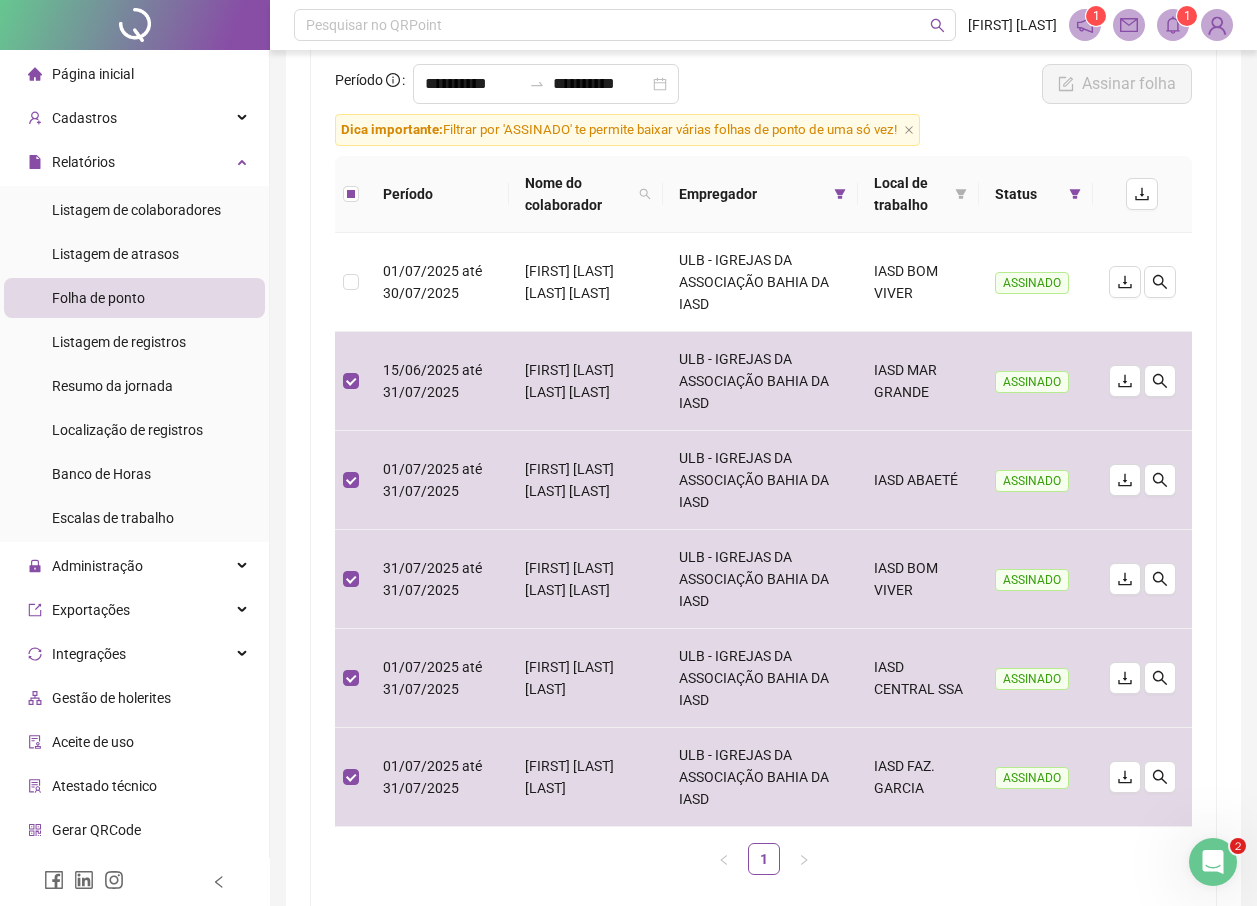 click on "[FIRST] [LAST] [LAST] ULB - IGREJAS DA ASSOCIAÇÃO BAHIA DA IASD IASD BOM VIVER ASSINADO   15/06/2025 até 31/07/2025 [FIRST] [LAST] [LAST] ULB - IGREJAS DA ASSOCIAÇÃO BAHIA DA IASD IASD MAR GRANDE ASSINADO   01/07/2025 até 31/07/2025 [FIRST] [LAST] [LAST] ULB - IGREJAS DA ASSOCIAÇÃO BAHIA DA IASD IASD ABAETÉ ASSINADO   31/07/2025 até 31/07/2025 [FIRST] [LAST] [LAST] ULB - IGREJAS DA ASSOCIAÇÃO BAHIA DA IASD IASD BOM VIVER ASSINADO   01/07/2025 até 31/07/2025 [FIRST] [LAST] [LAST] ULB - IGREJAS DA ASSOCIAÇÃO BAHIA DA IASD IASD CENTRAL SSA ASSINADO   01/07/2025 até 31/07/2025 [FIRST] [LAST] [LAST] ULB - IGREJAS DA ASSOCIAÇÃO BAHIA DA IASD IASD FAZ. GARCIA ASSINADO   1" at bounding box center (763, 477) 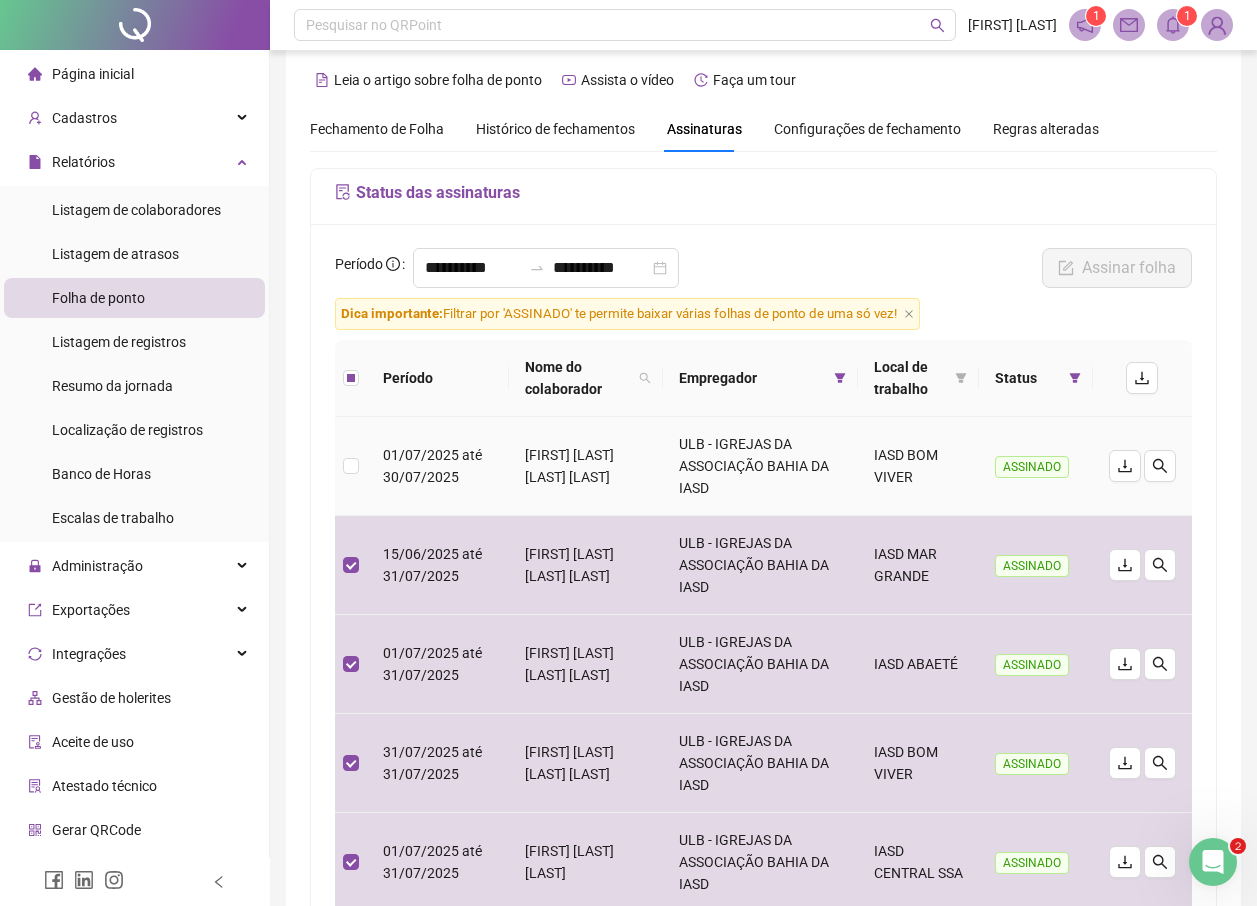 scroll, scrollTop: 0, scrollLeft: 0, axis: both 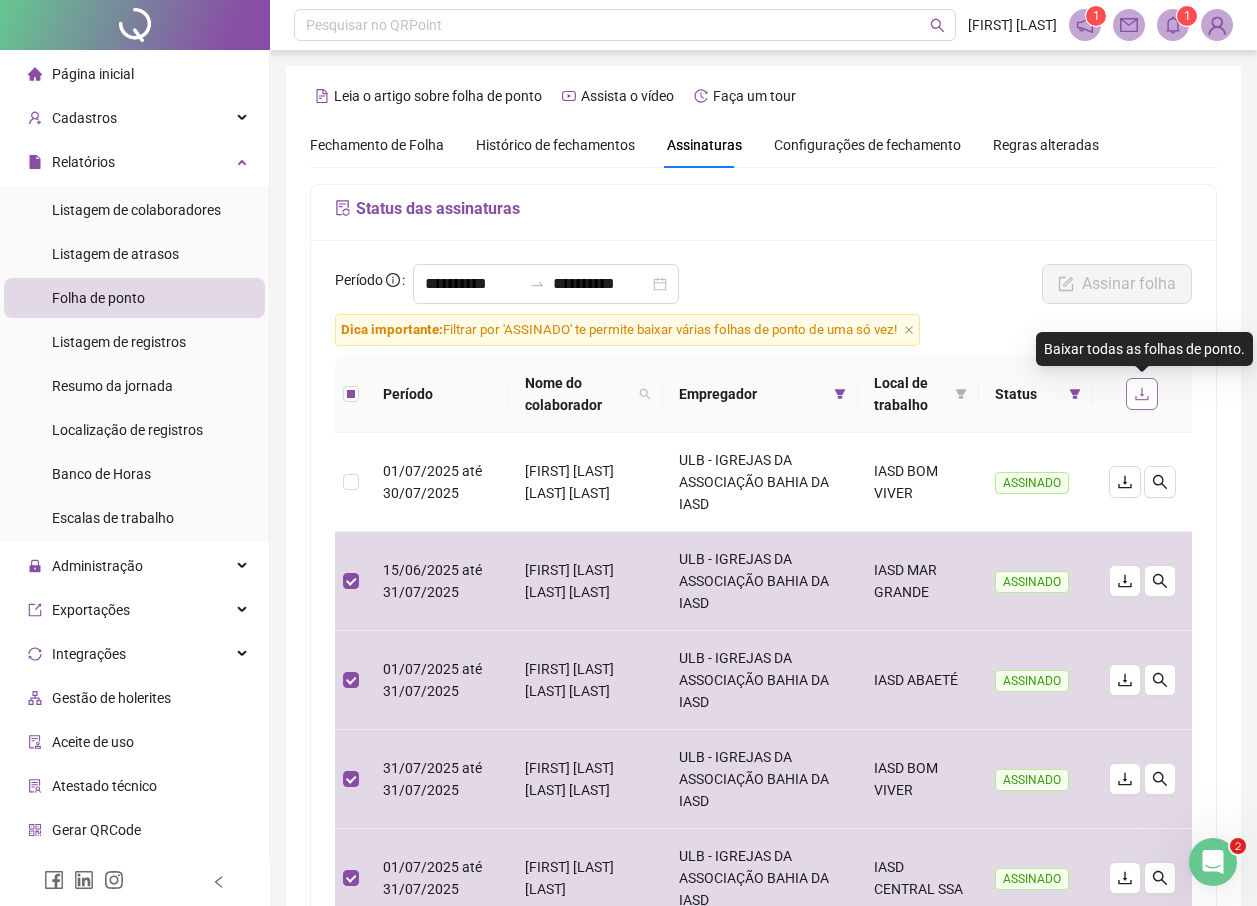 click 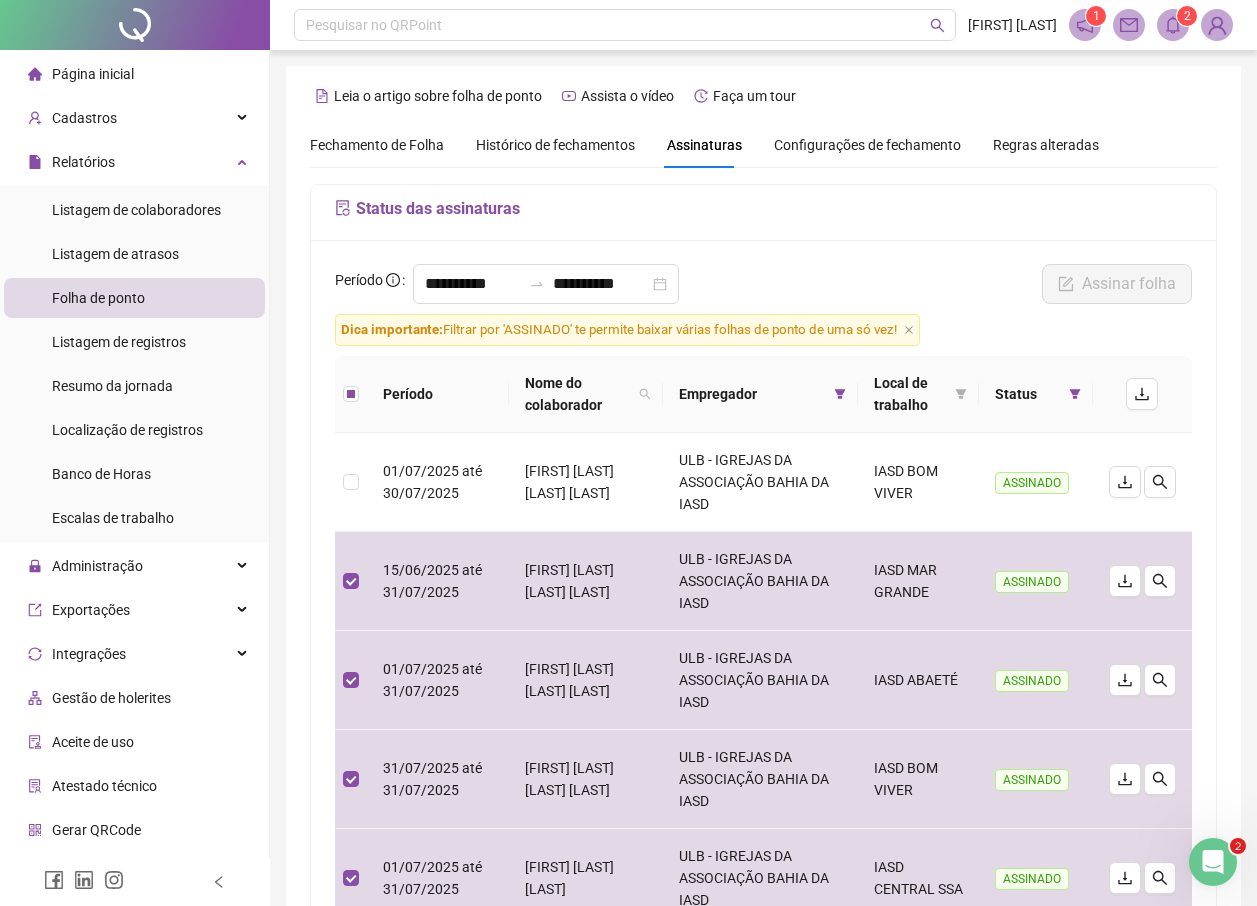click at bounding box center (1173, 25) 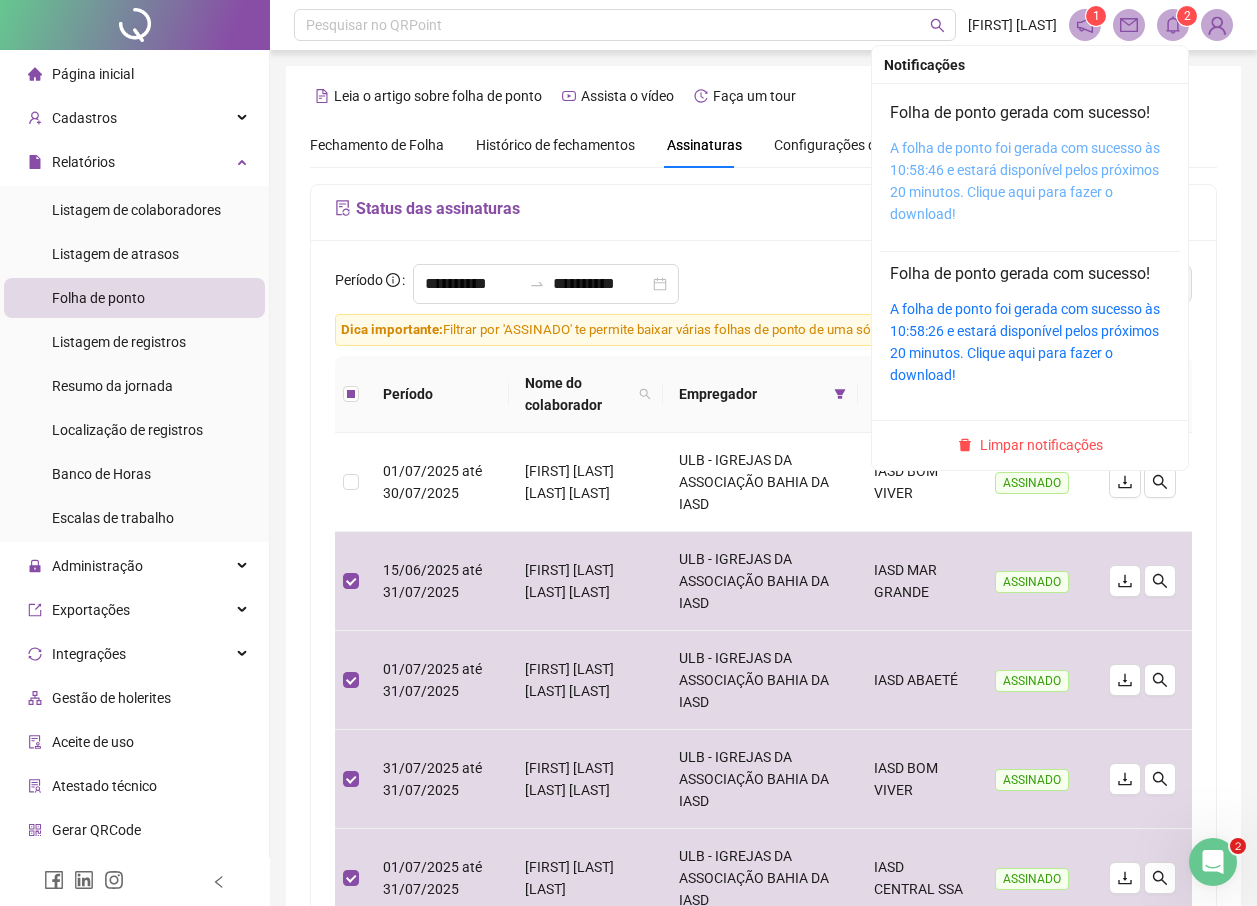 click on "A folha de ponto foi gerada com sucesso às 10:58:46 e estará disponível pelos próximos 20 minutos.
Clique aqui para fazer o download!" at bounding box center [1025, 181] 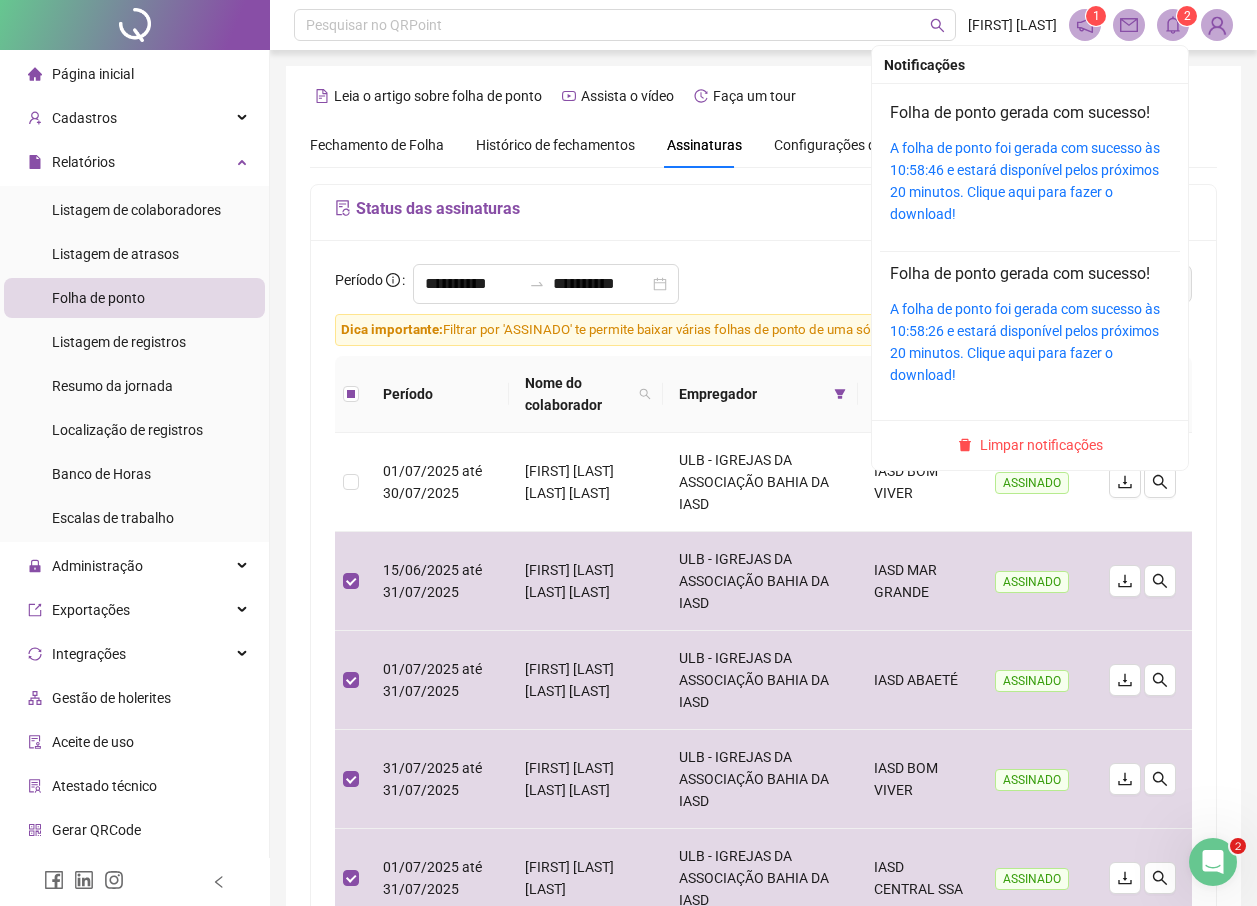 click 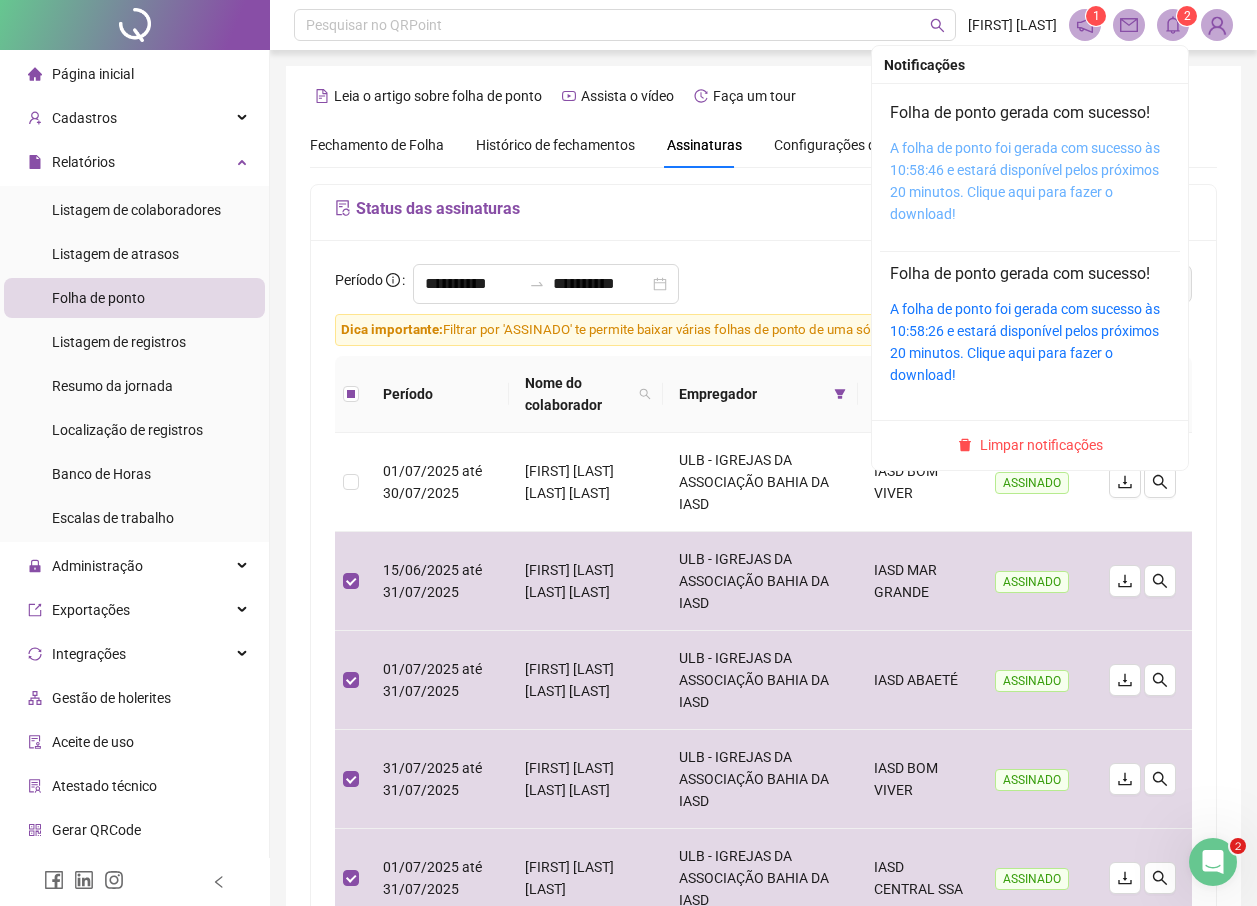 click on "A folha de ponto foi gerada com sucesso às 10:58:46 e estará disponível pelos próximos 20 minutos.
Clique aqui para fazer o download!" at bounding box center [1025, 181] 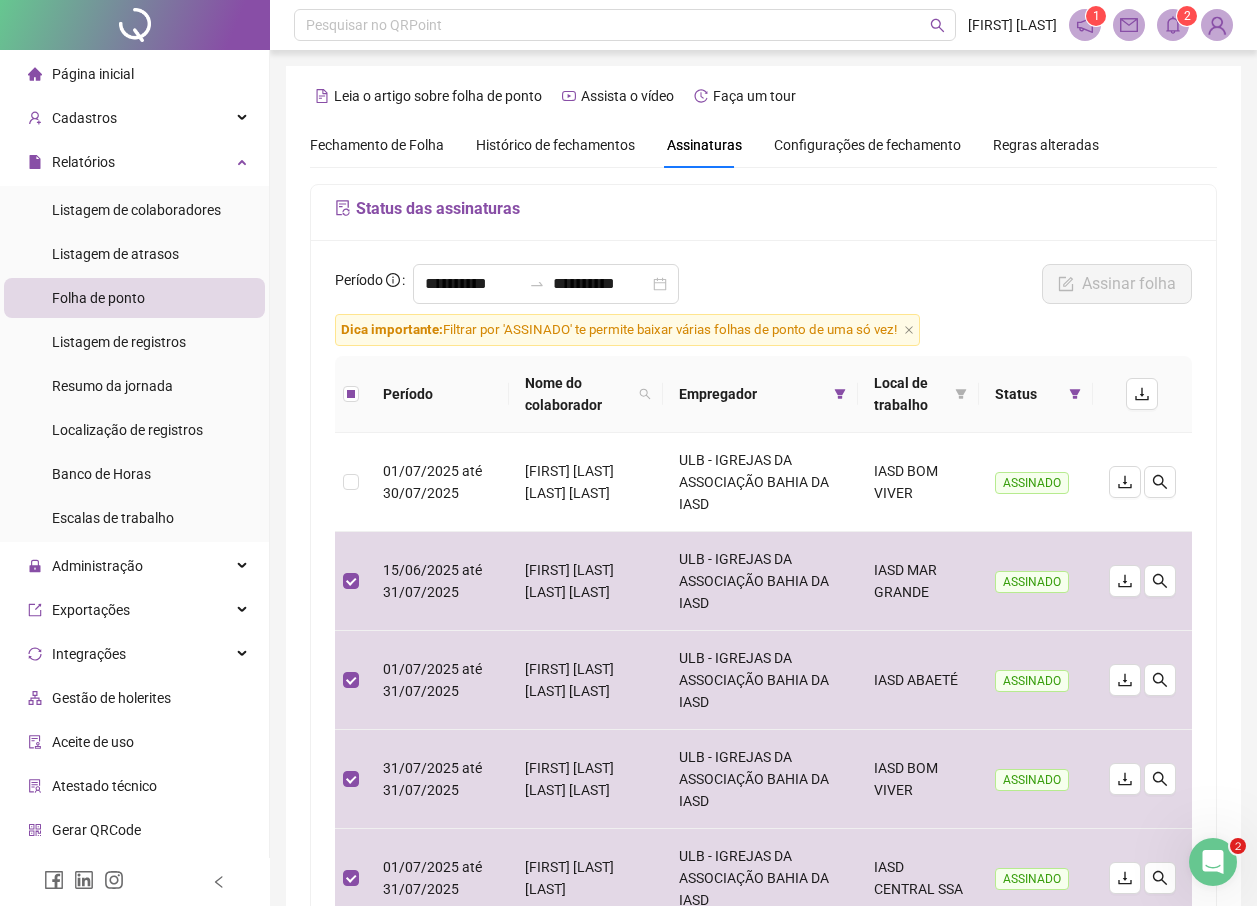 click on "[FIRST] [LAST] [LAST] COLÉGIO ADVENTISTA DE LIBERDADE COLÉGIO ADVENTISTA DE LIBERDADE COLÉGIO ADVENTISTA DE LIBERDADE 31/05/2025 a 30/06/2025 [FIRST] [LAST] [LAST] COLÉGIO ADVENTISTA DE LAURO DE FREITAS COLÉGIO ADVENTISTA DE LAURO DE FREITAS COLÉGIO ADVENTISTA DE LAURO DE FREITAS 01/06/2025 a 30/06/2025 [FIRST] [LAST] [LAST] COLÉGIO ADVENTISTA DE LAURO DE FREITAS COLÉGIO ADVENTISTA DE LAURO DE FREITAS COLÉGIO ADVENTISTA DE LAURO DE FREITAS 01/06/2025 a 30/06/2025 [FIRST] [LAST] IASD CATU 1 2" at bounding box center [763, 603] 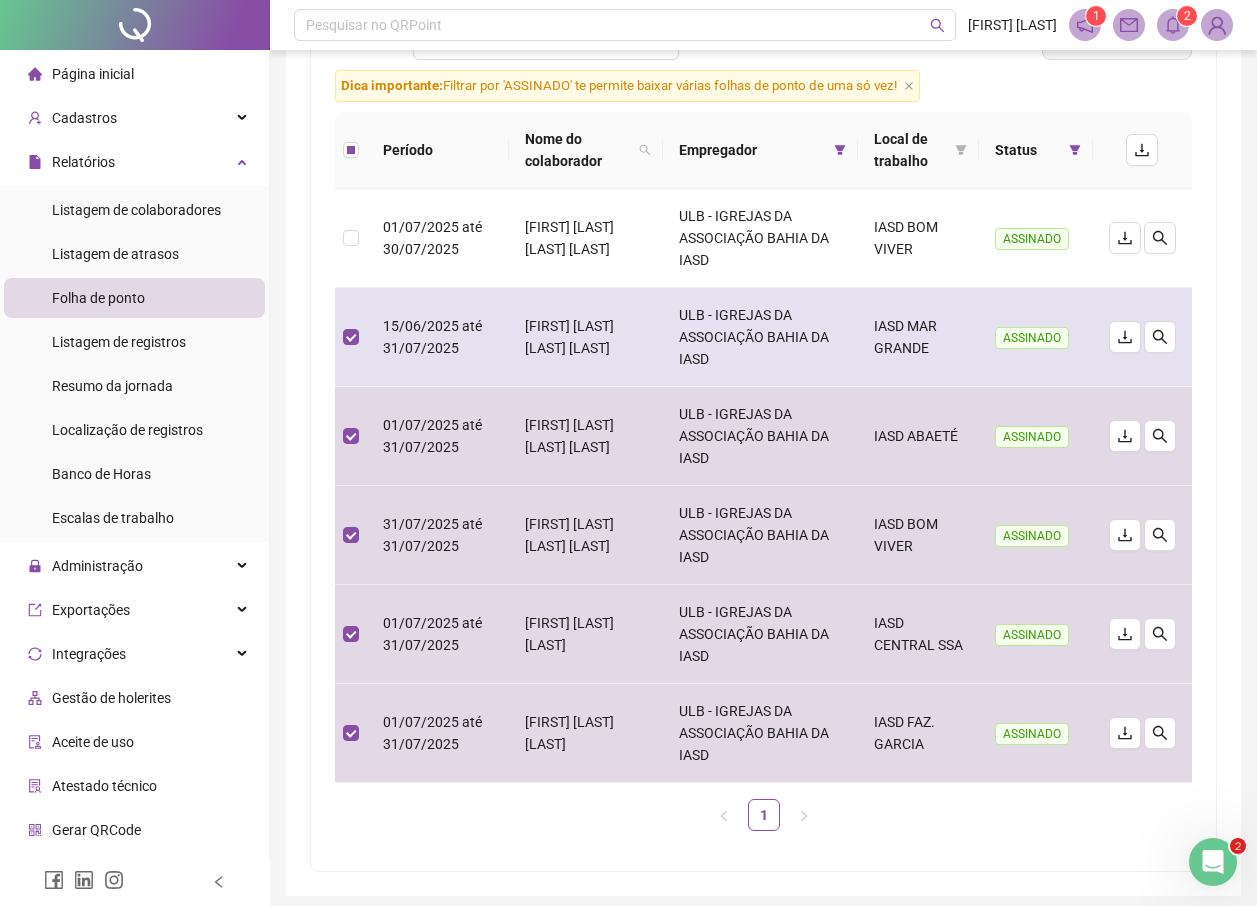scroll, scrollTop: 320, scrollLeft: 0, axis: vertical 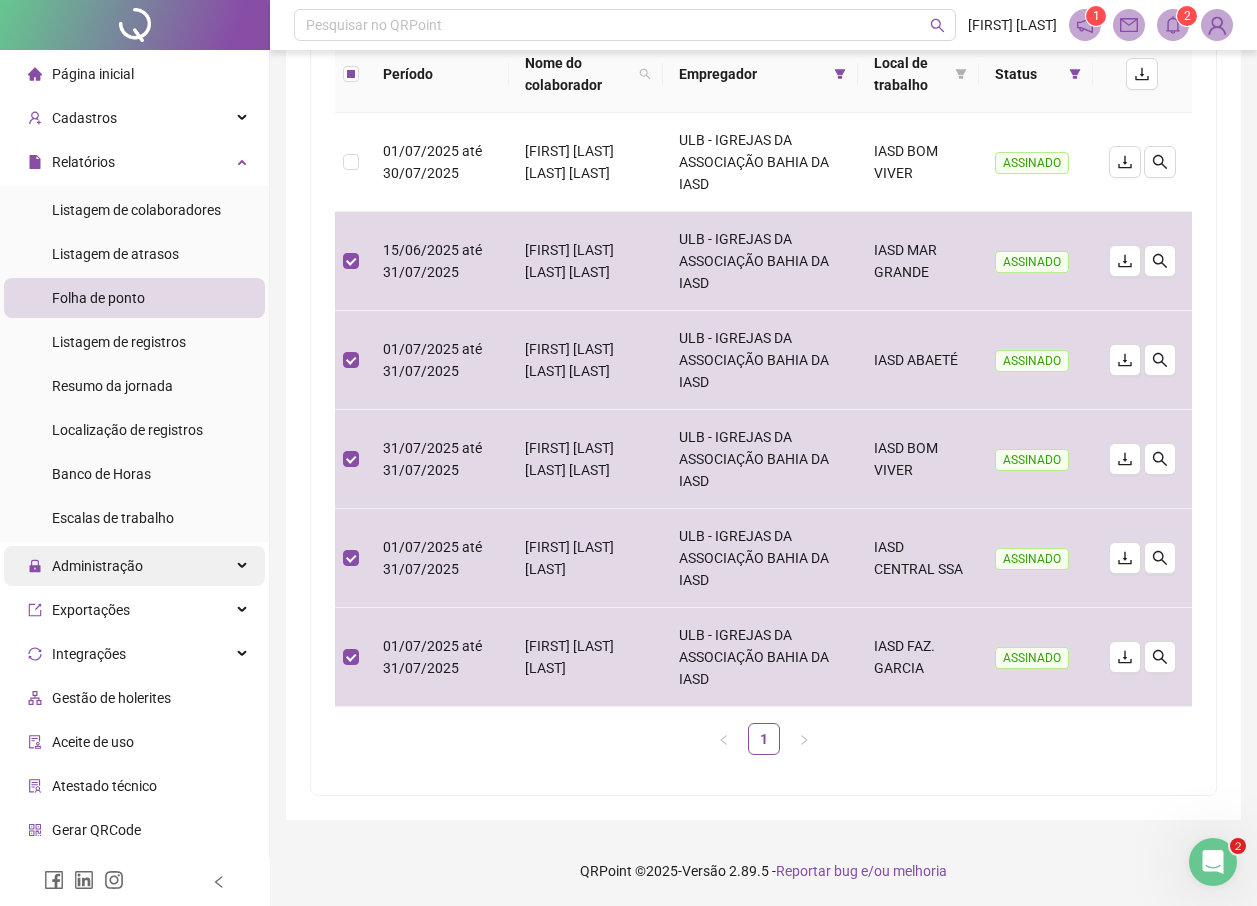 click on "Administração" at bounding box center (97, 566) 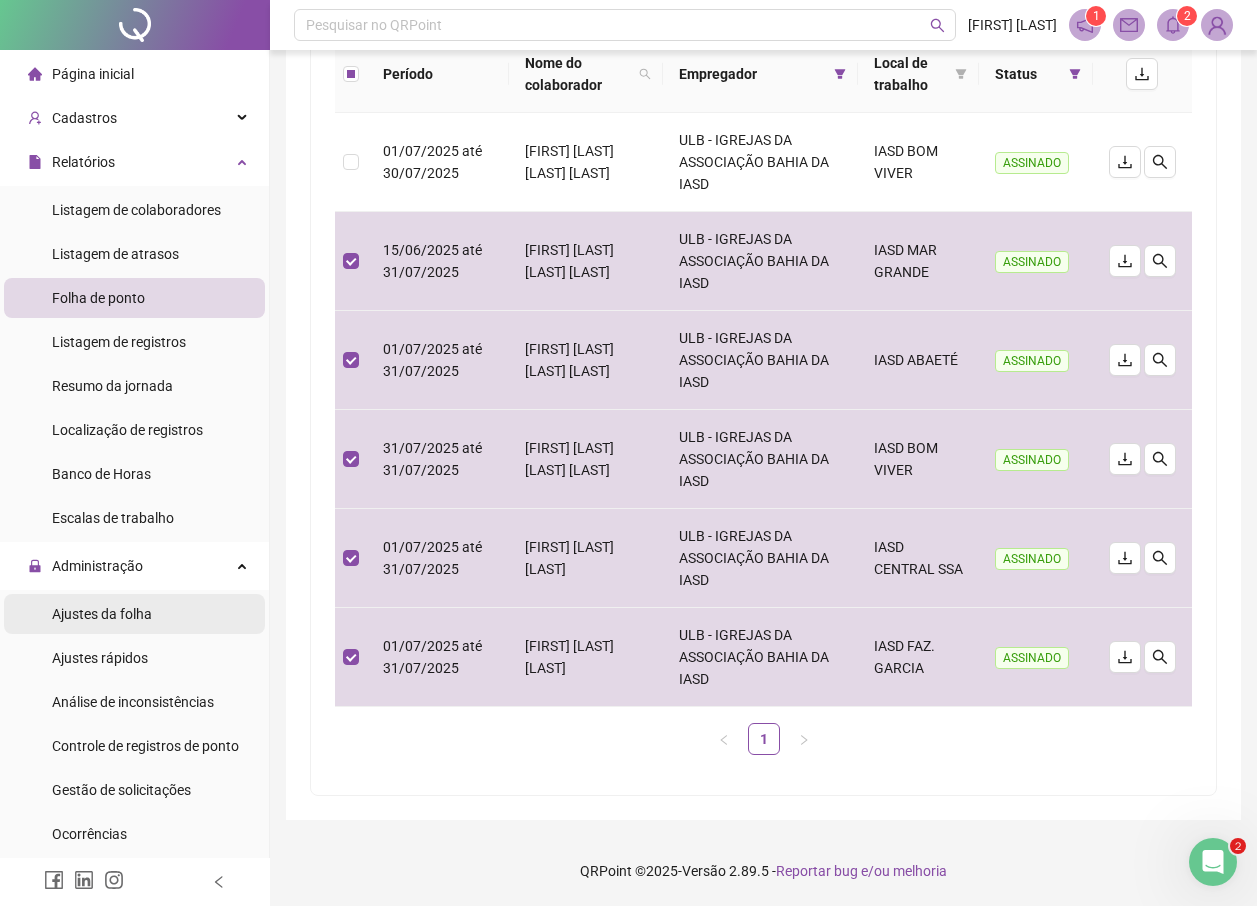 click on "Ajustes da folha" at bounding box center (102, 614) 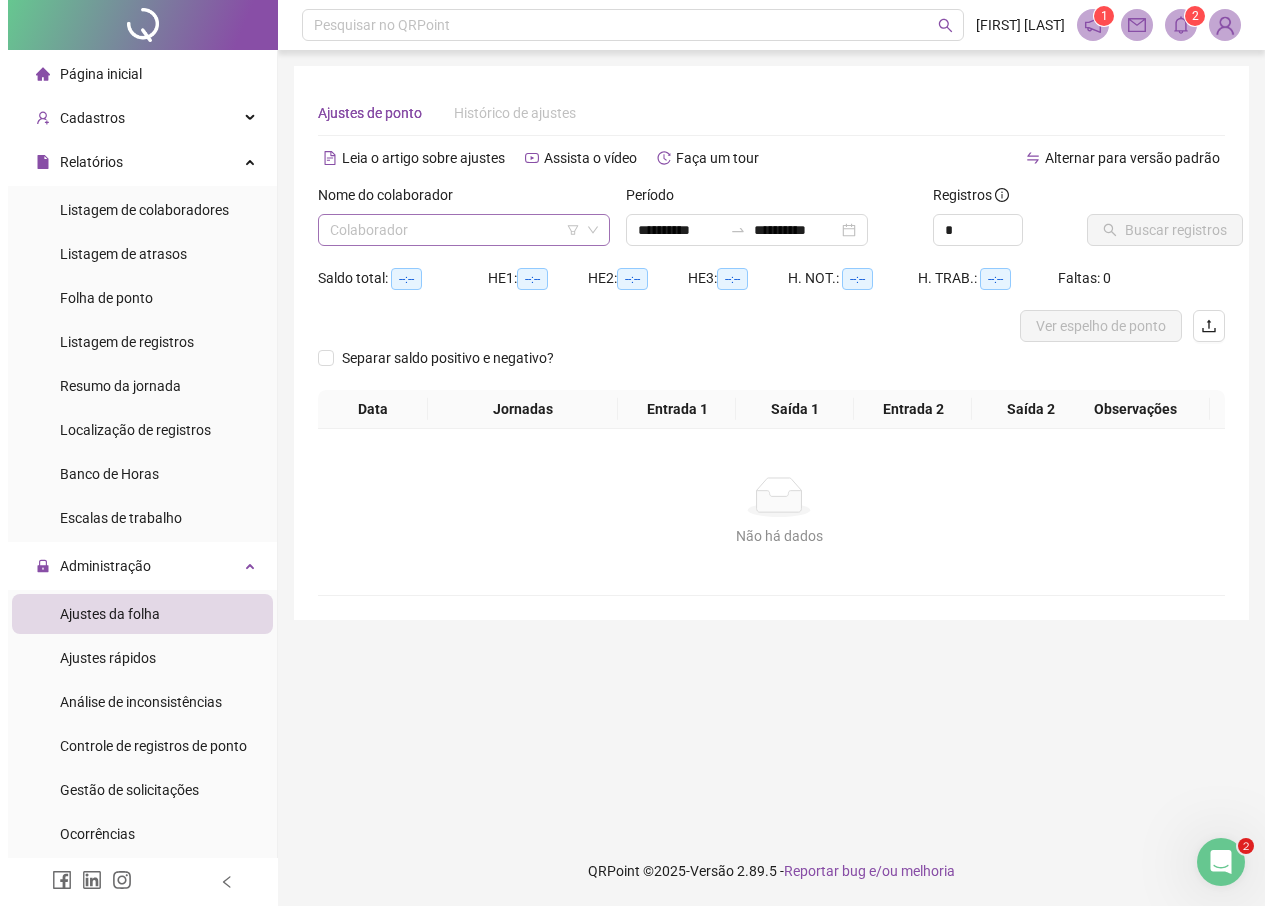 scroll, scrollTop: 0, scrollLeft: 0, axis: both 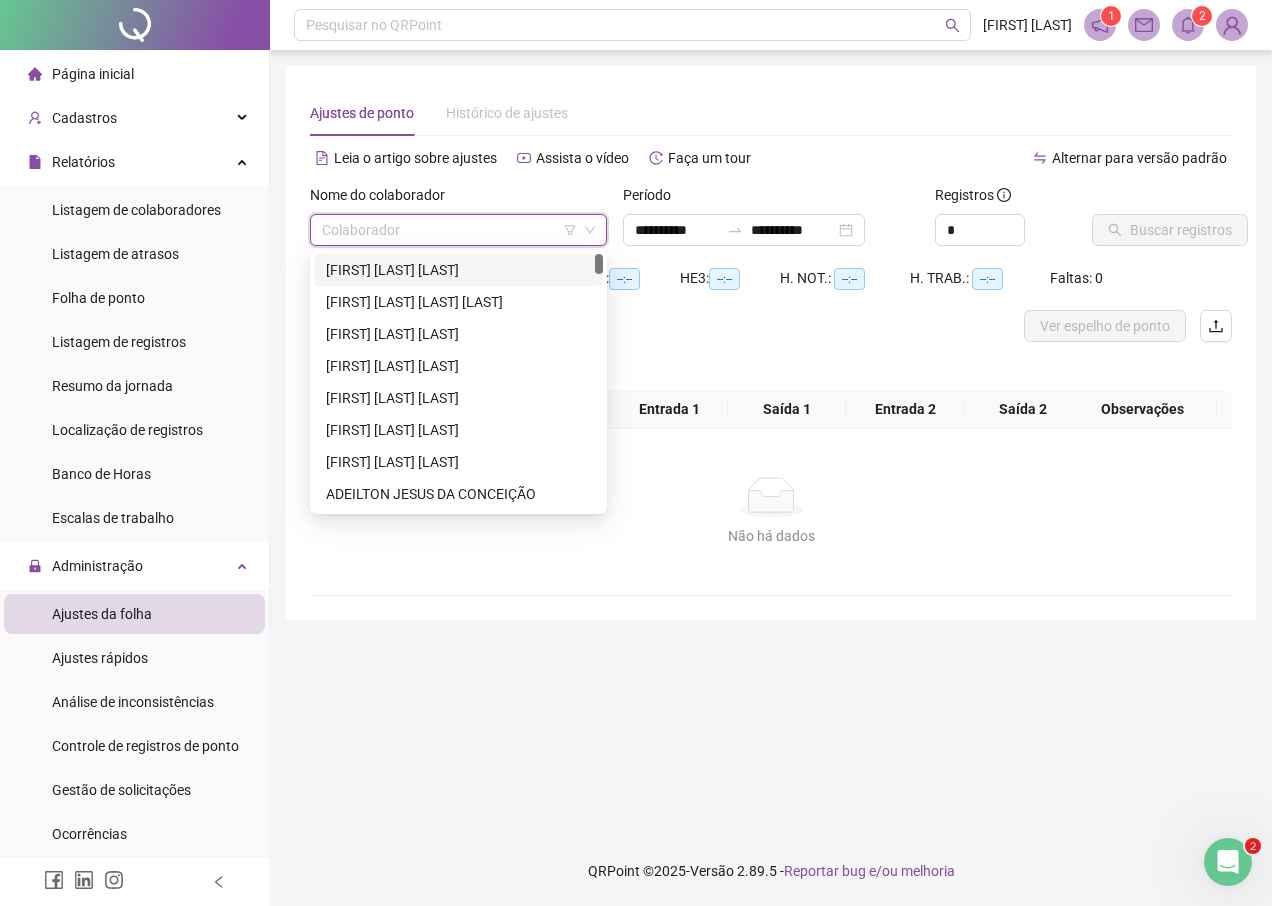 click at bounding box center (449, 230) 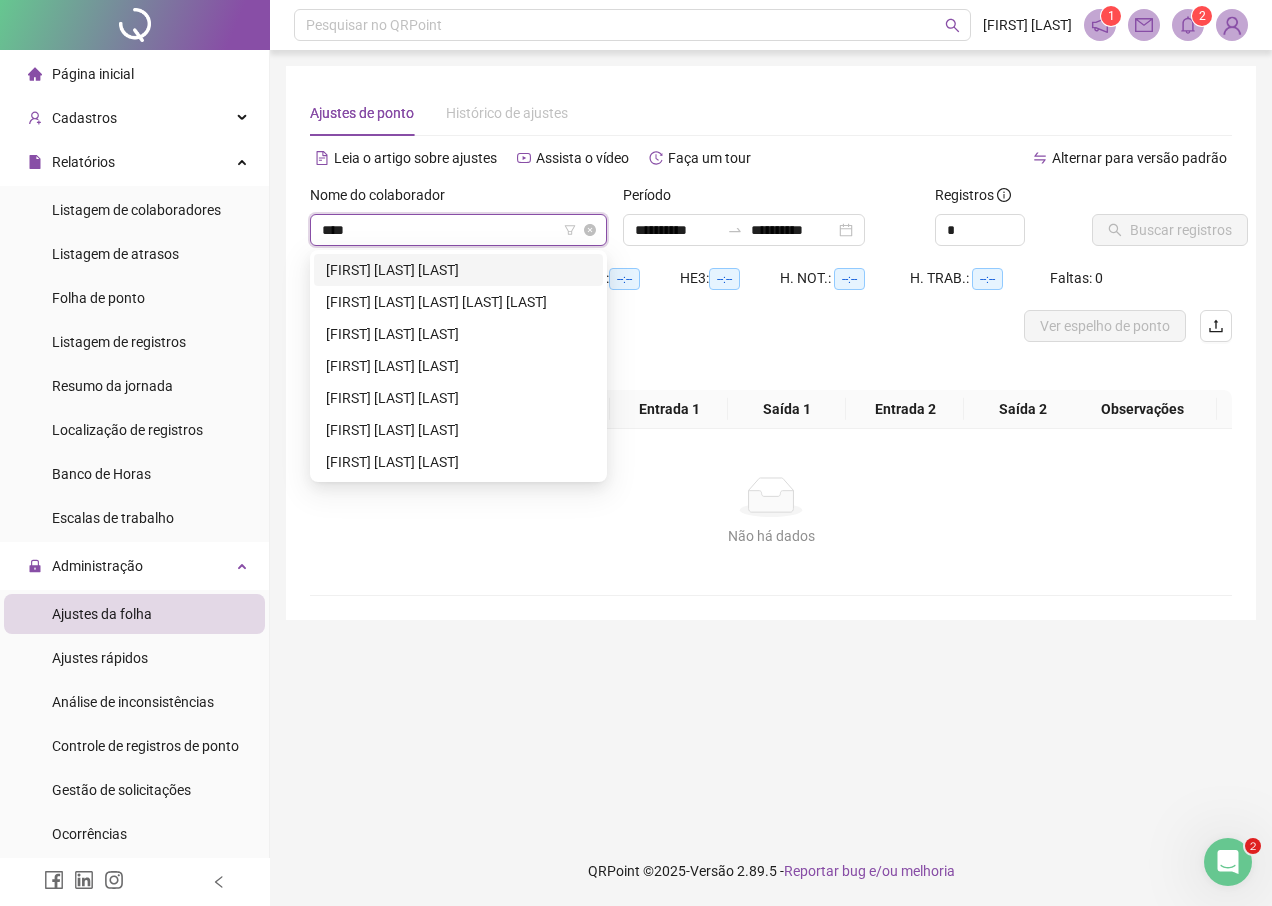 type on "*****" 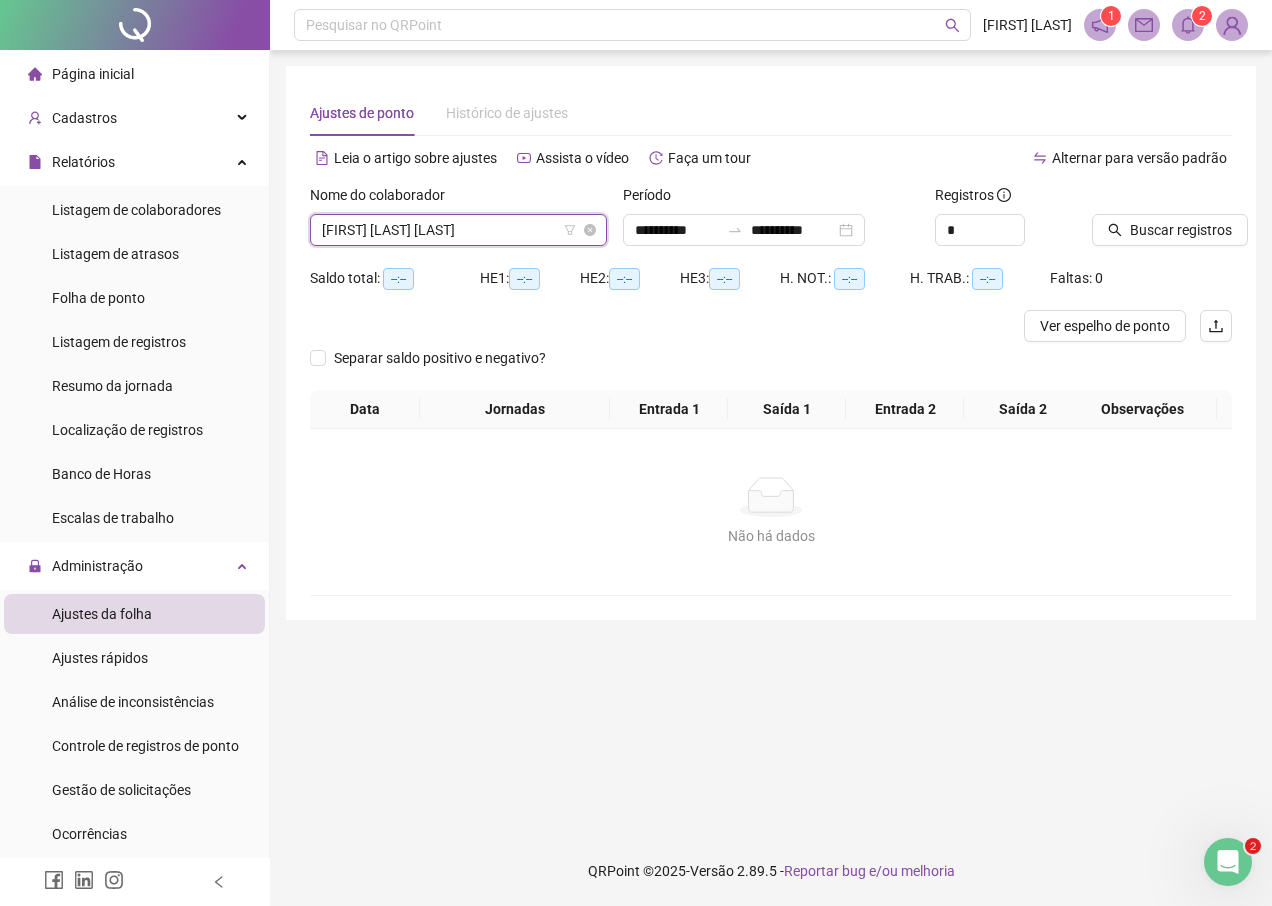 click on "[FIRST] [LAST] [LAST]" at bounding box center (458, 230) 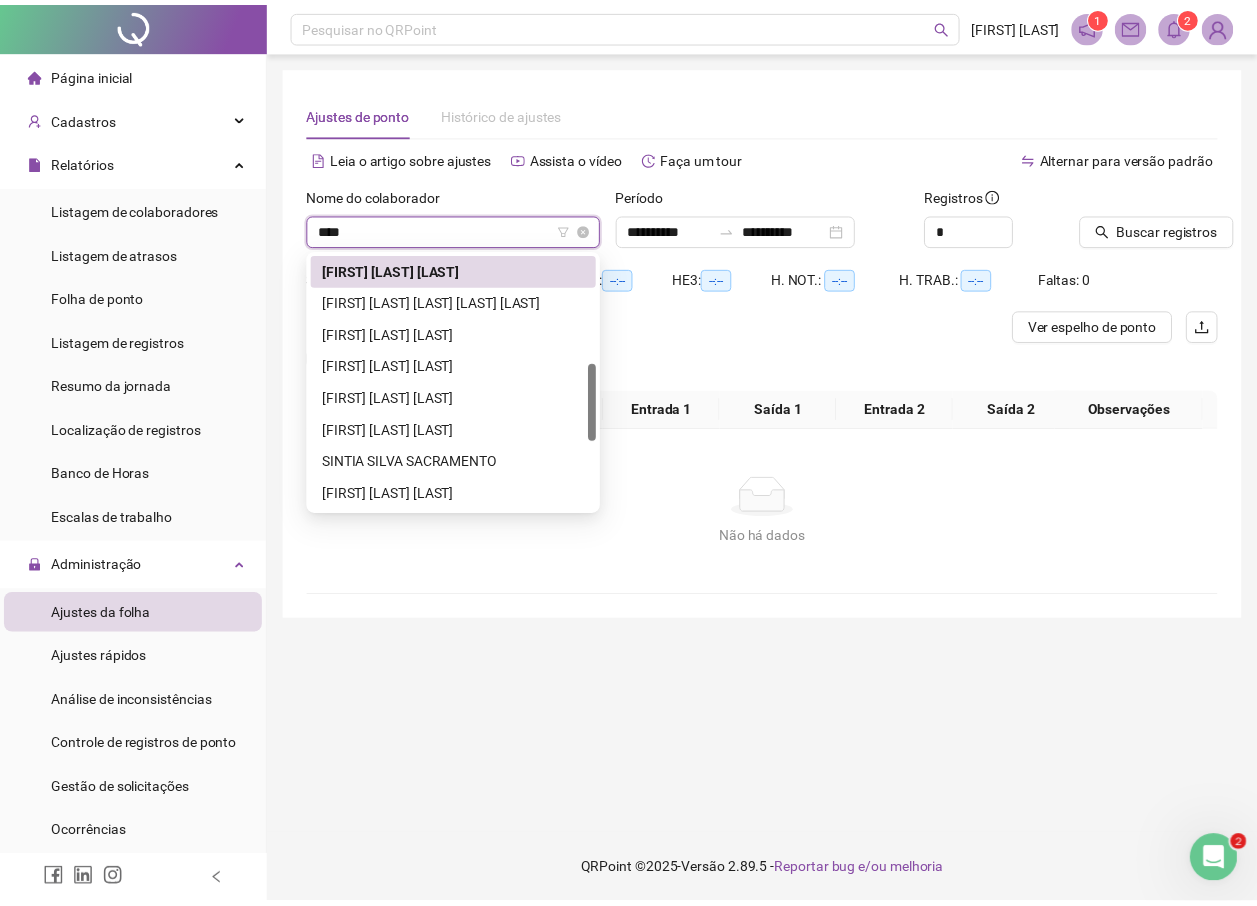 scroll, scrollTop: 0, scrollLeft: 0, axis: both 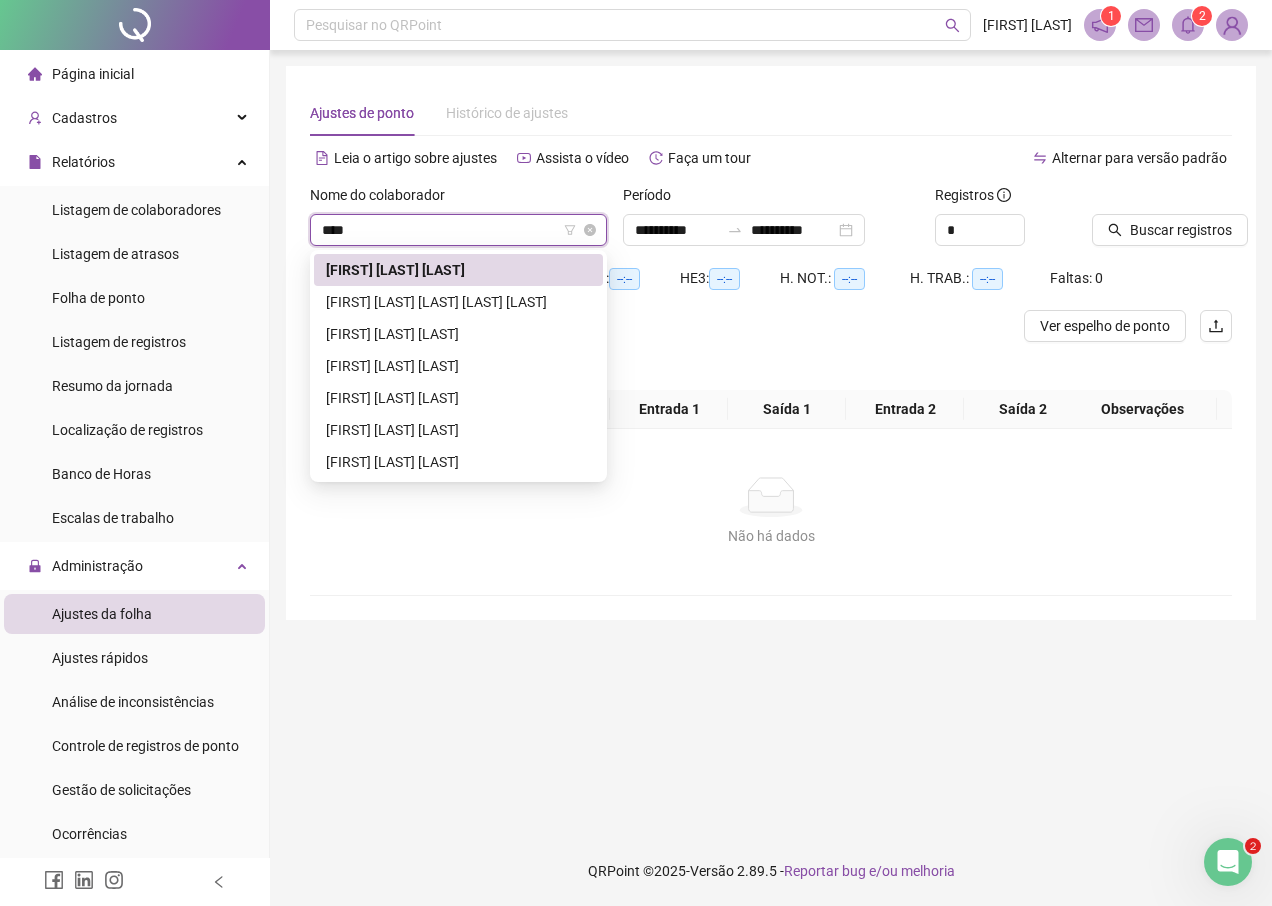 type on "*****" 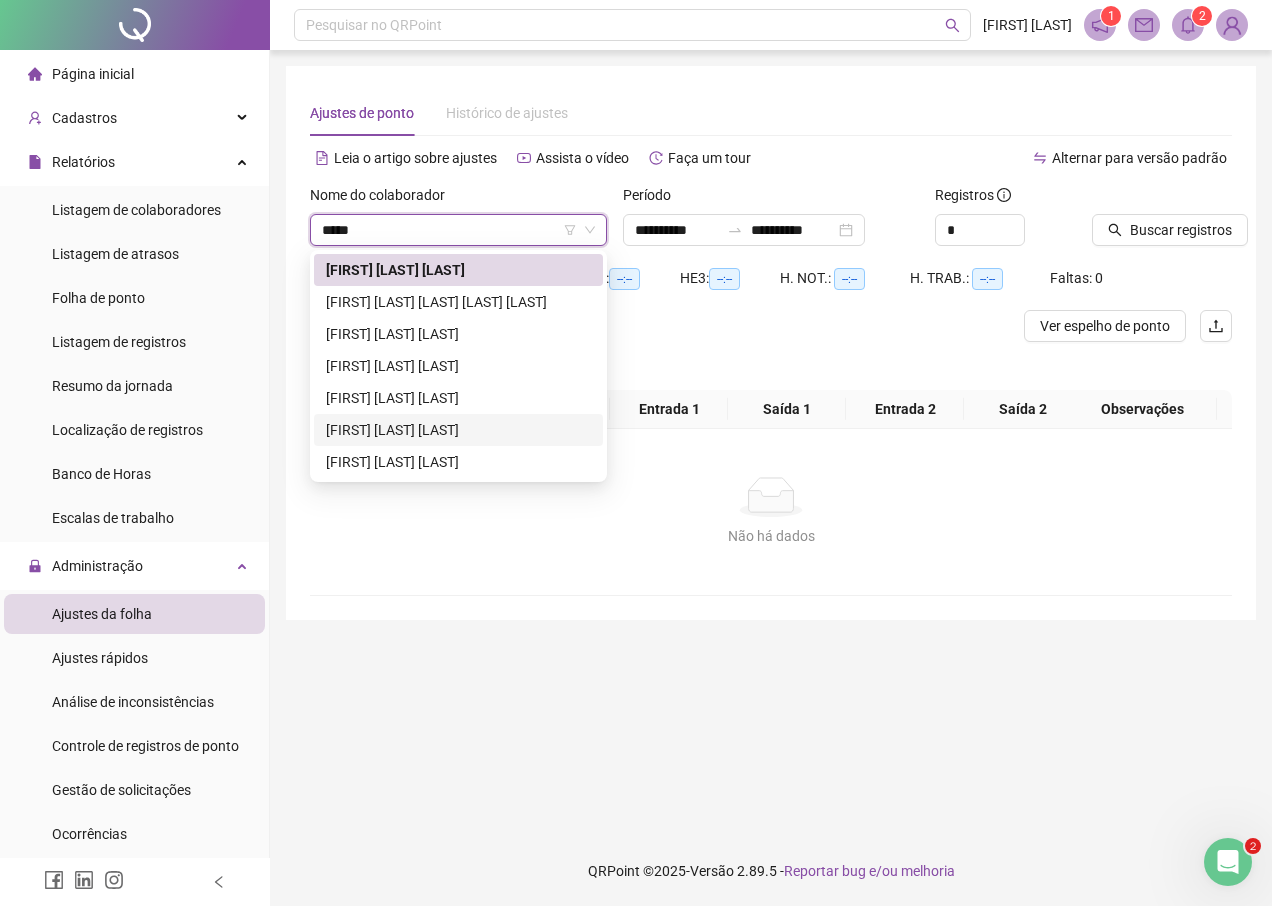 click on "[FIRST] [LAST] [LAST]" at bounding box center (458, 430) 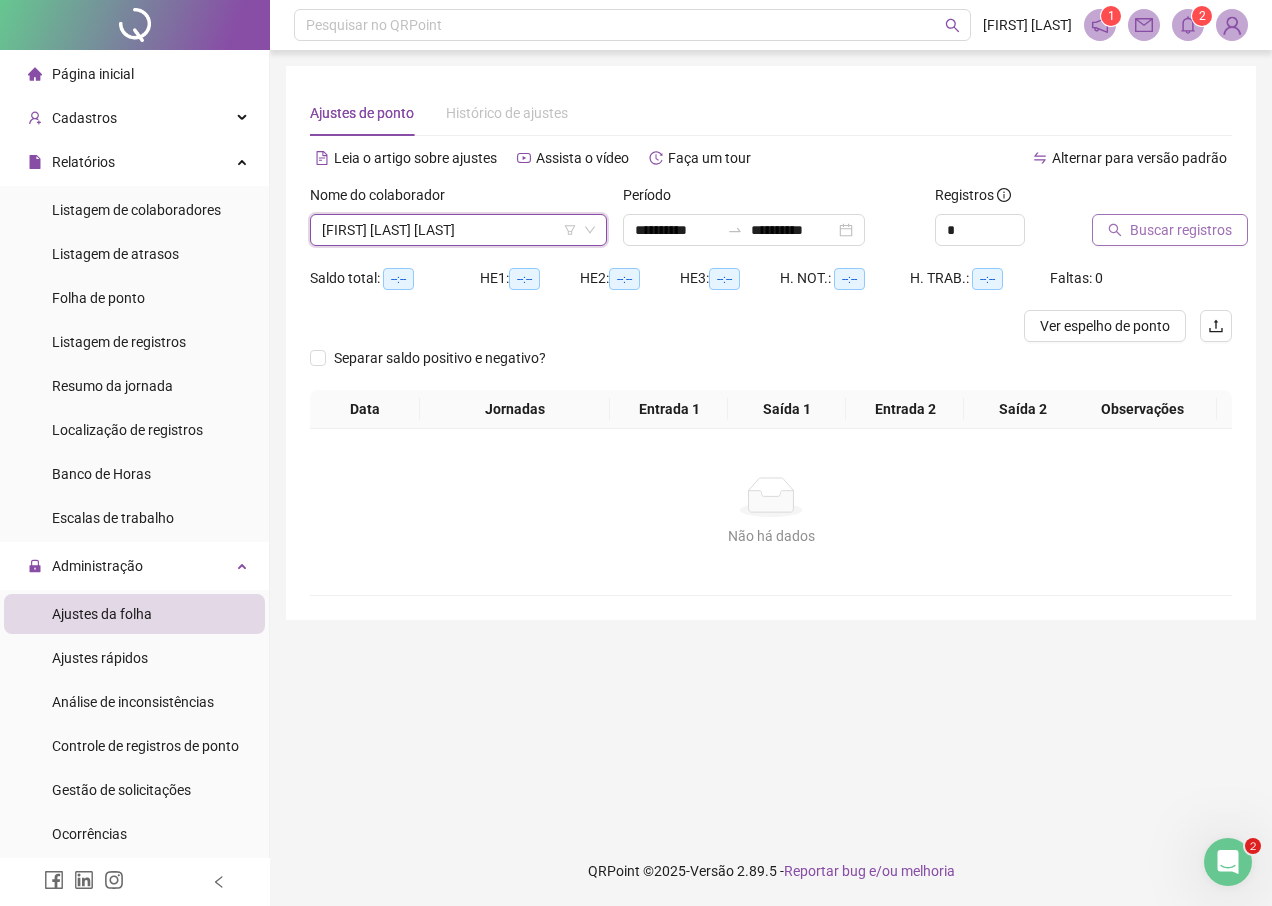 click on "Buscar registros" at bounding box center (1181, 230) 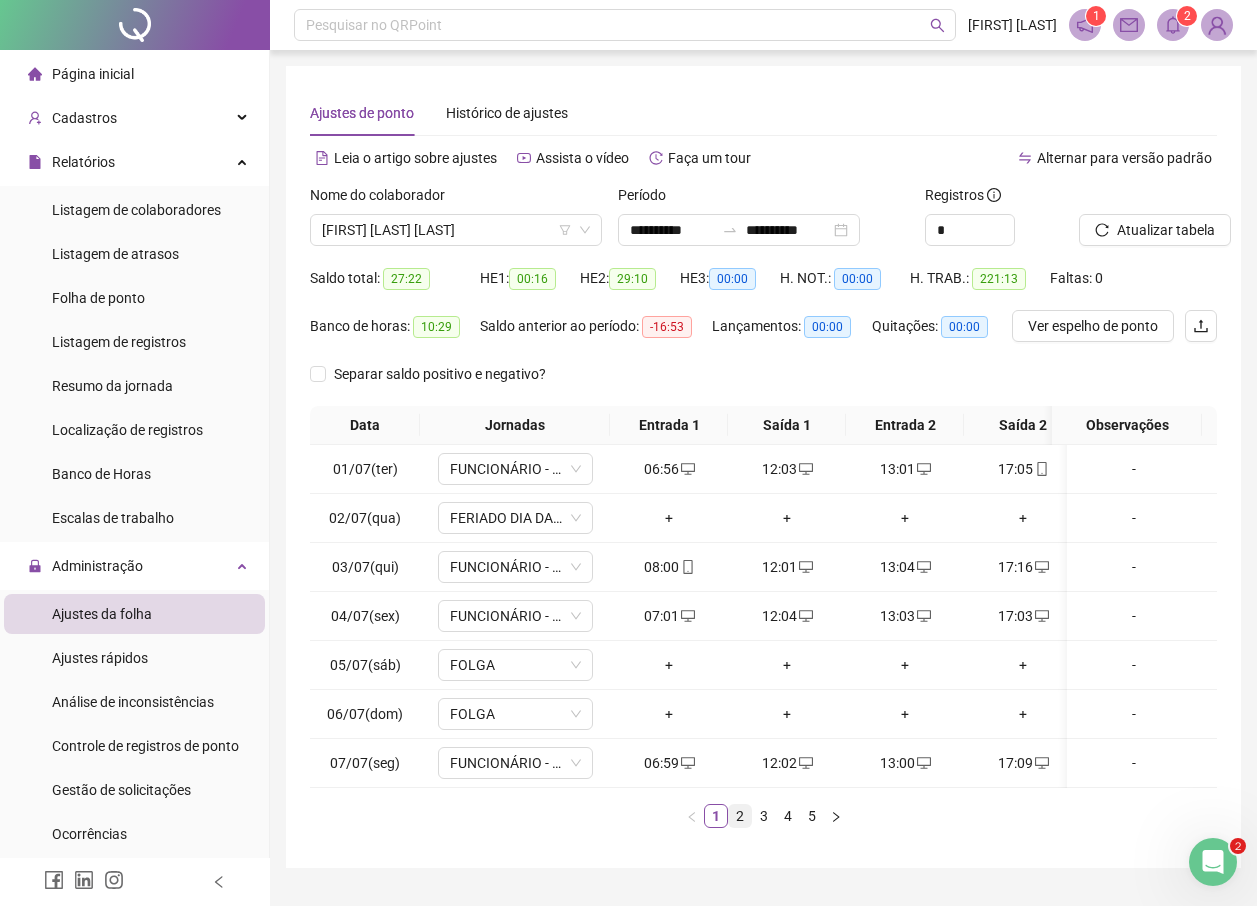 click on "2" at bounding box center [740, 816] 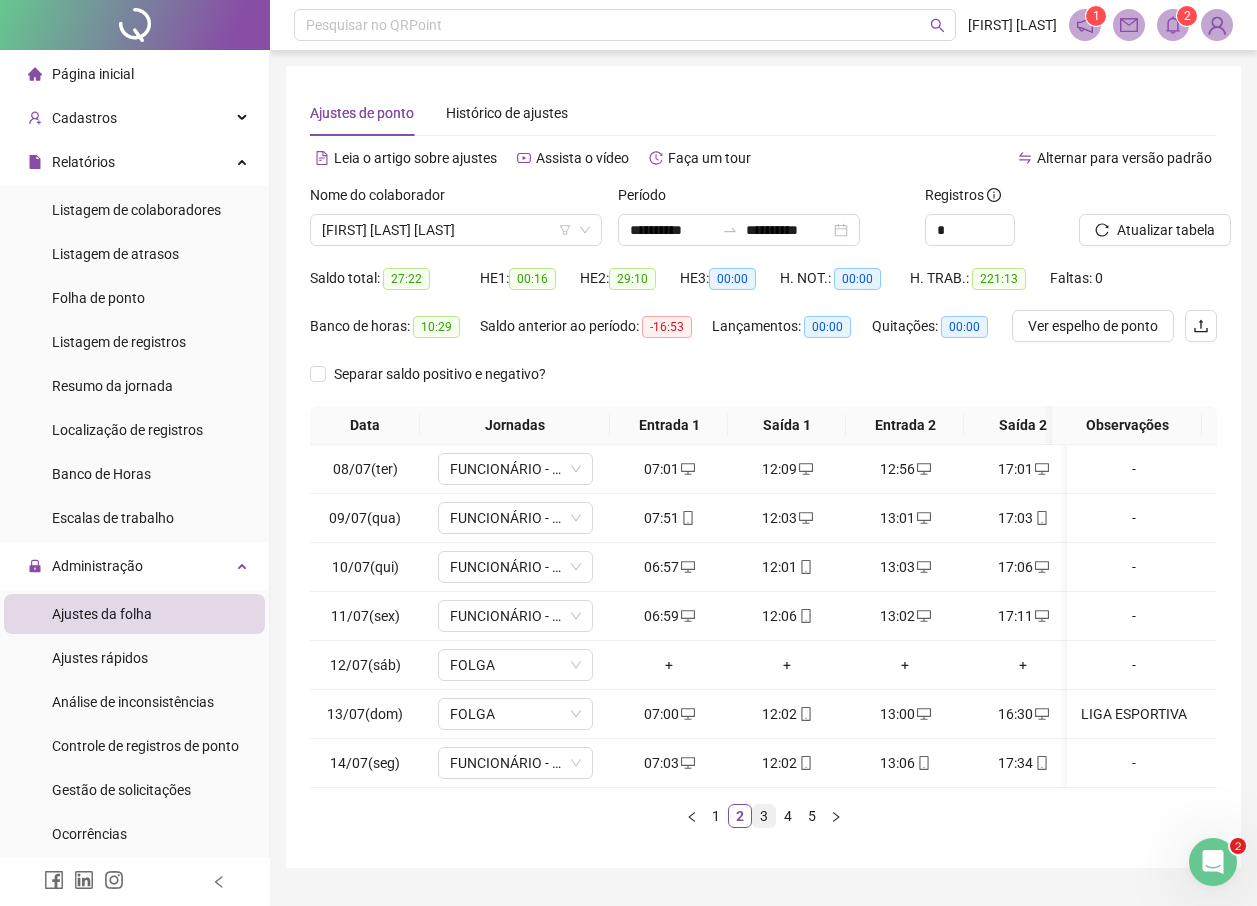 click on "3" at bounding box center [764, 816] 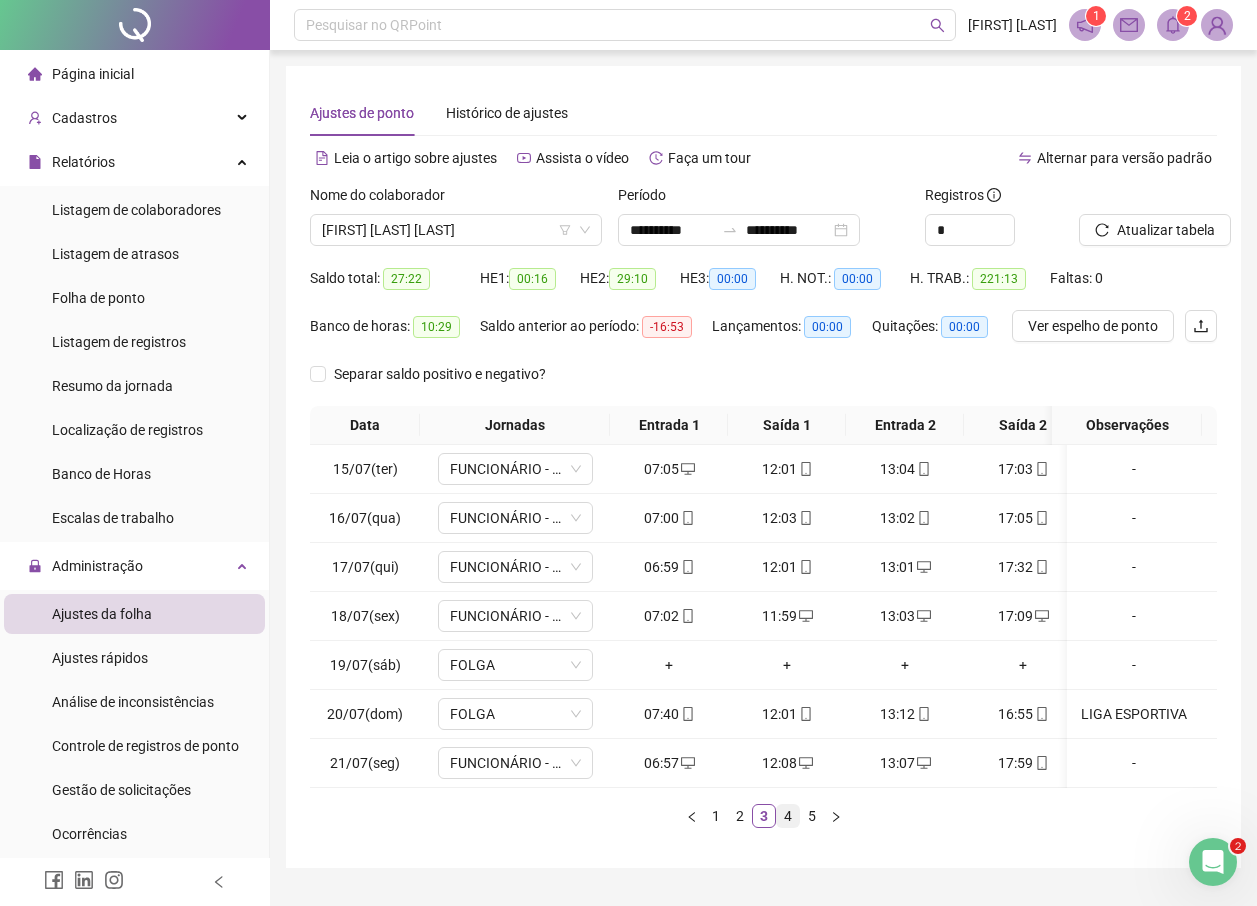 click on "4" at bounding box center [788, 816] 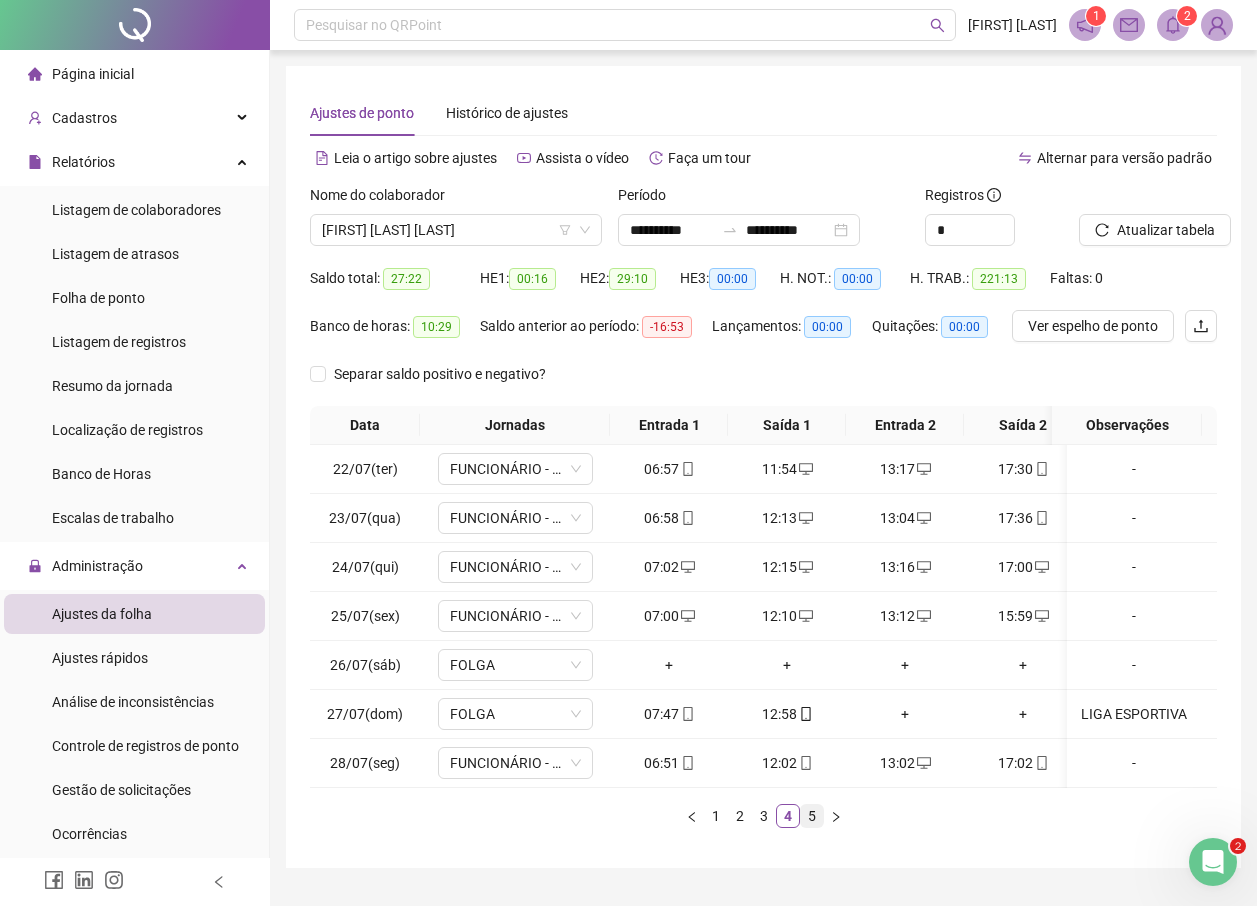 click on "5" at bounding box center [812, 816] 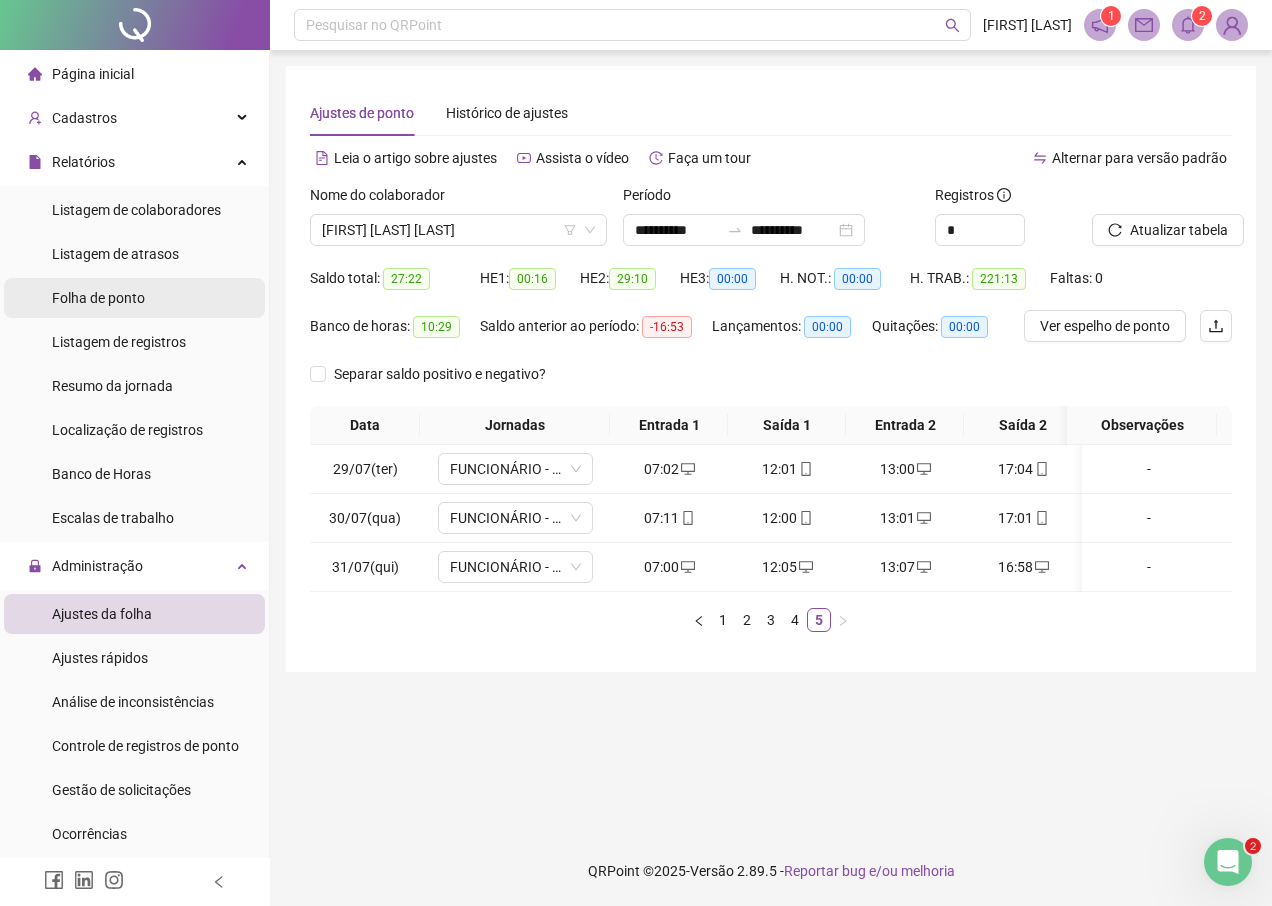 click on "Folha de ponto" at bounding box center (98, 298) 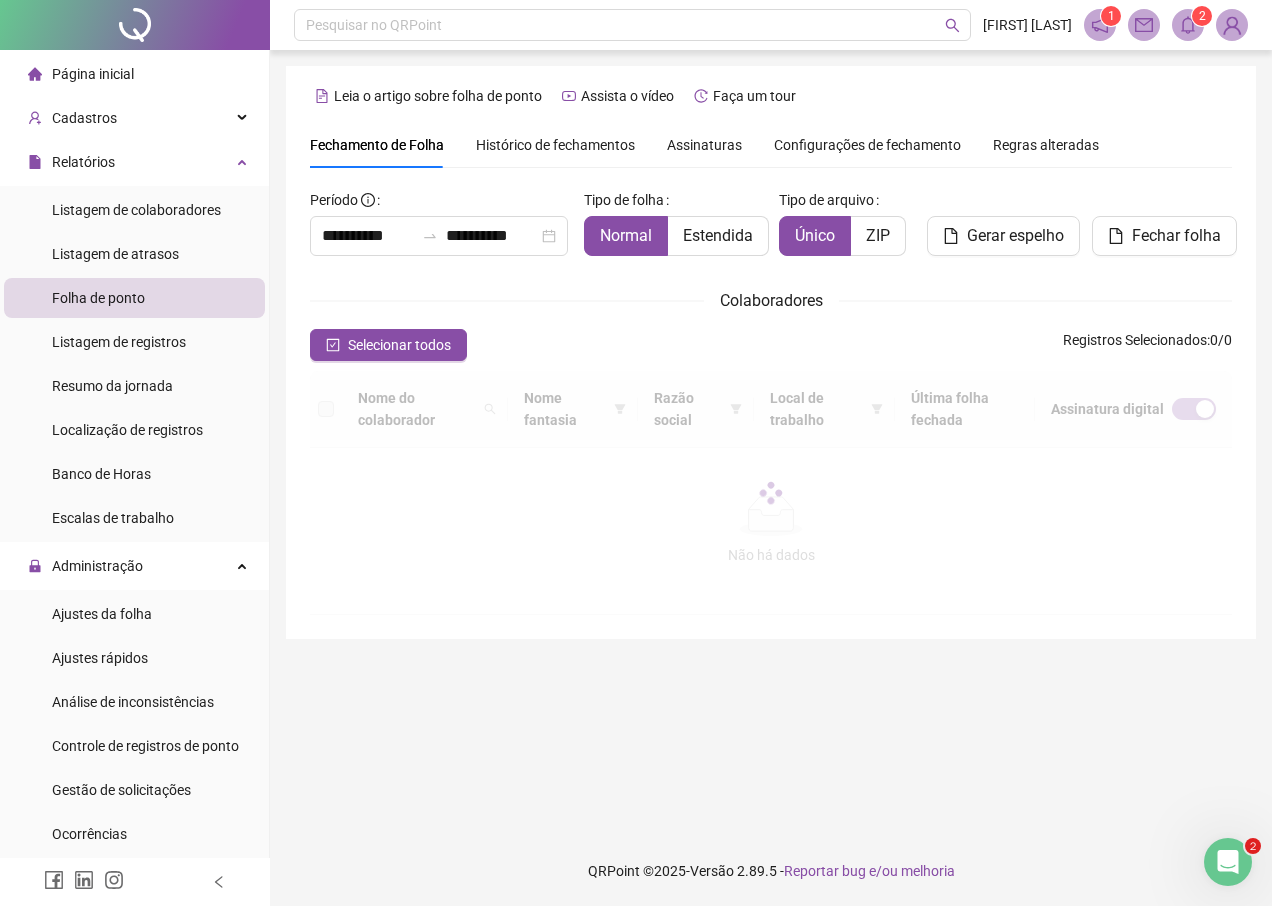 click at bounding box center [771, 493] 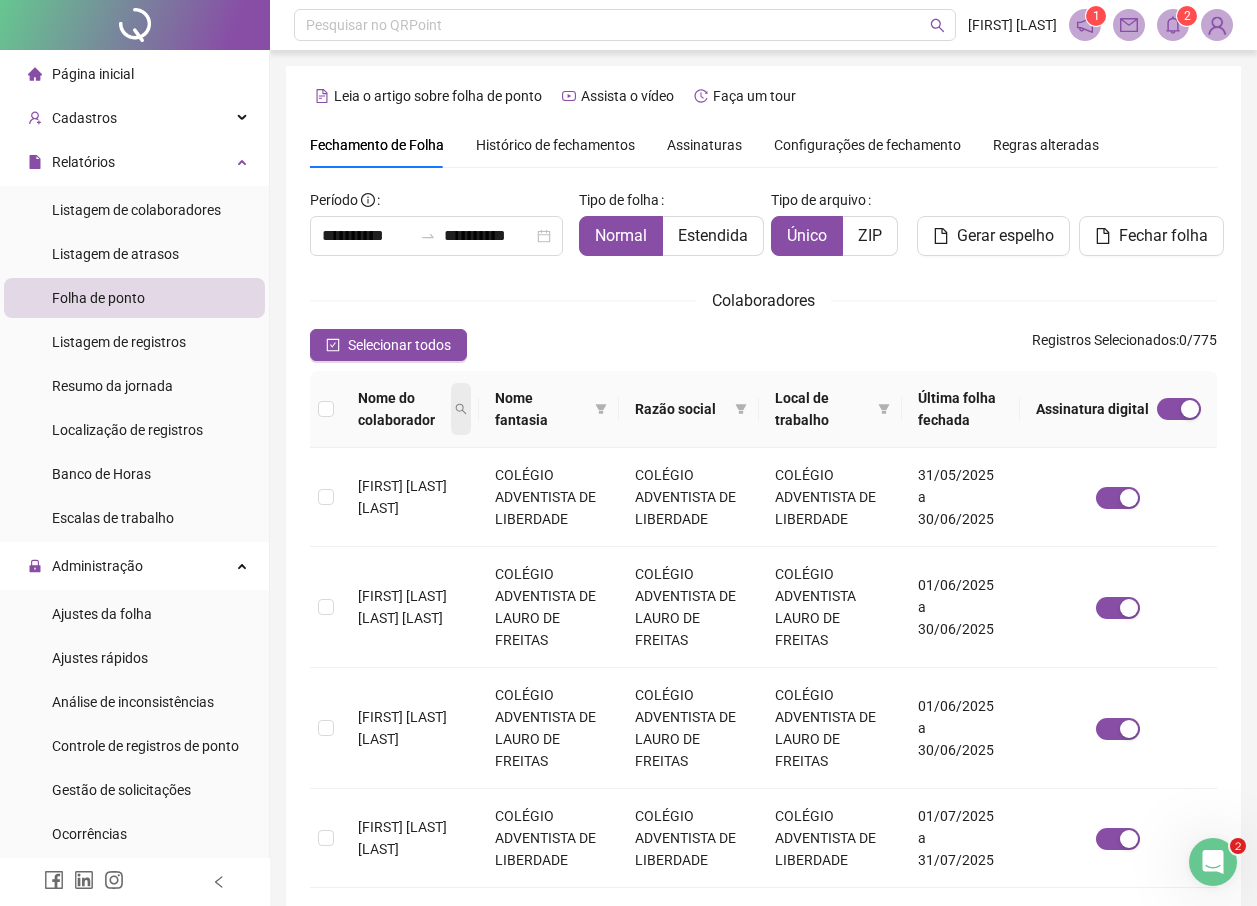click at bounding box center (461, 409) 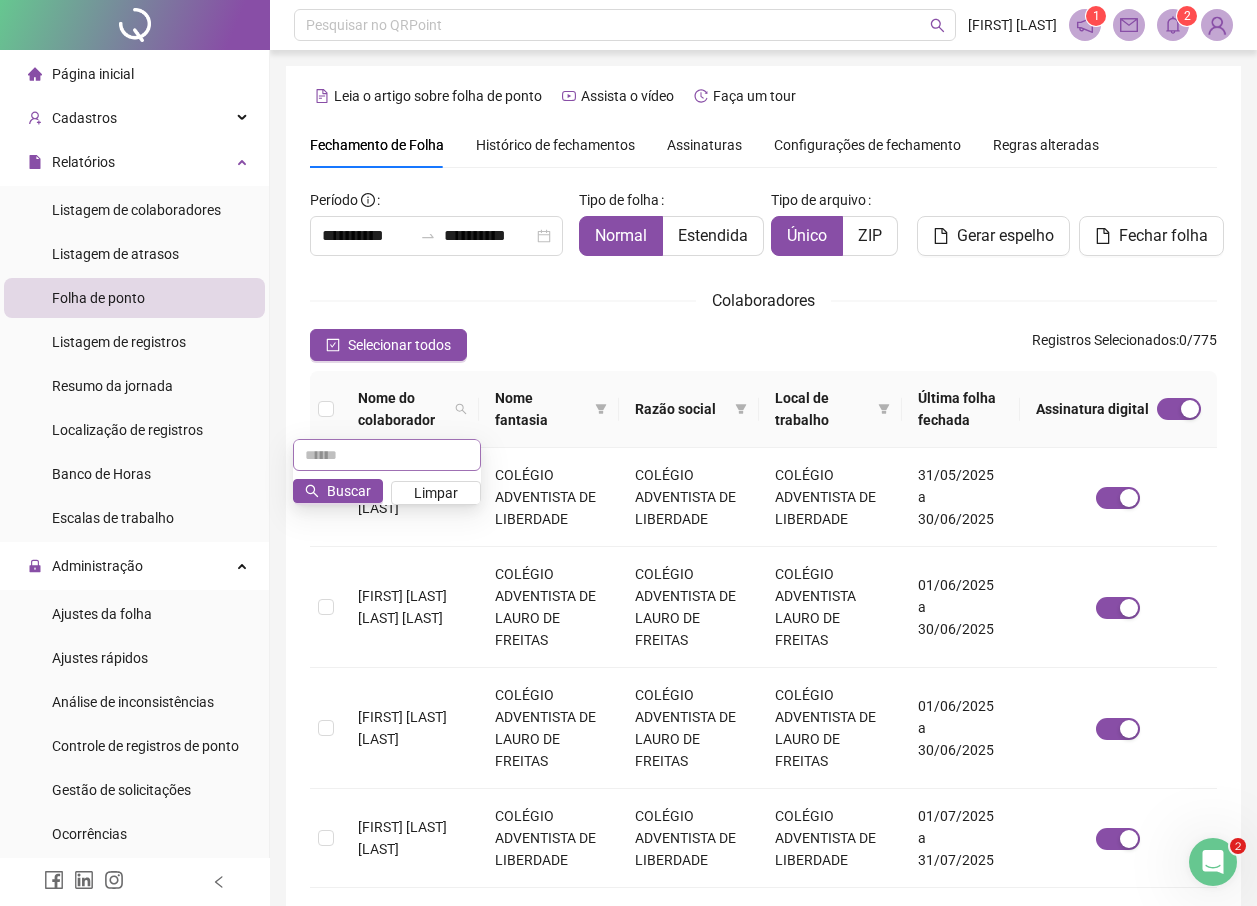 click at bounding box center [387, 455] 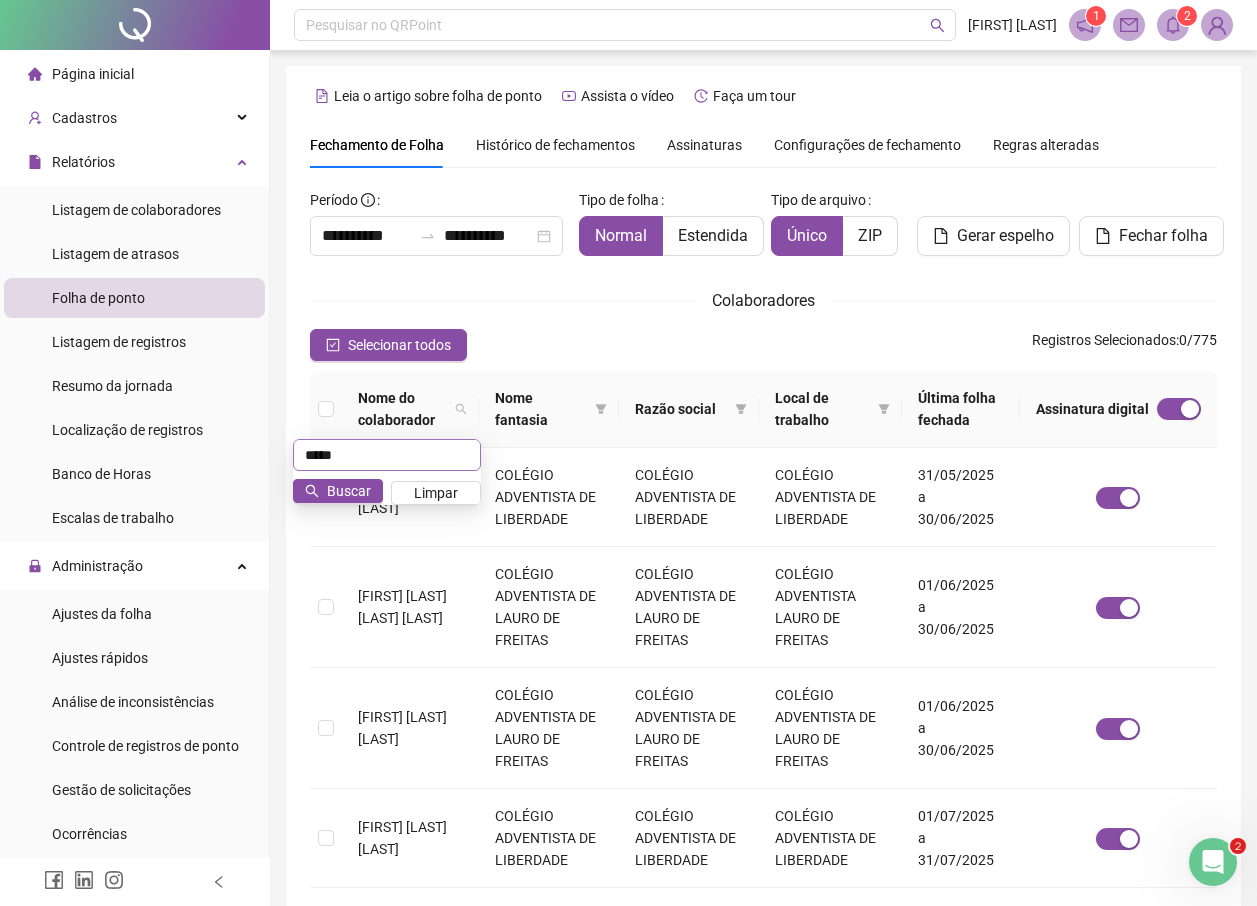 type on "*****" 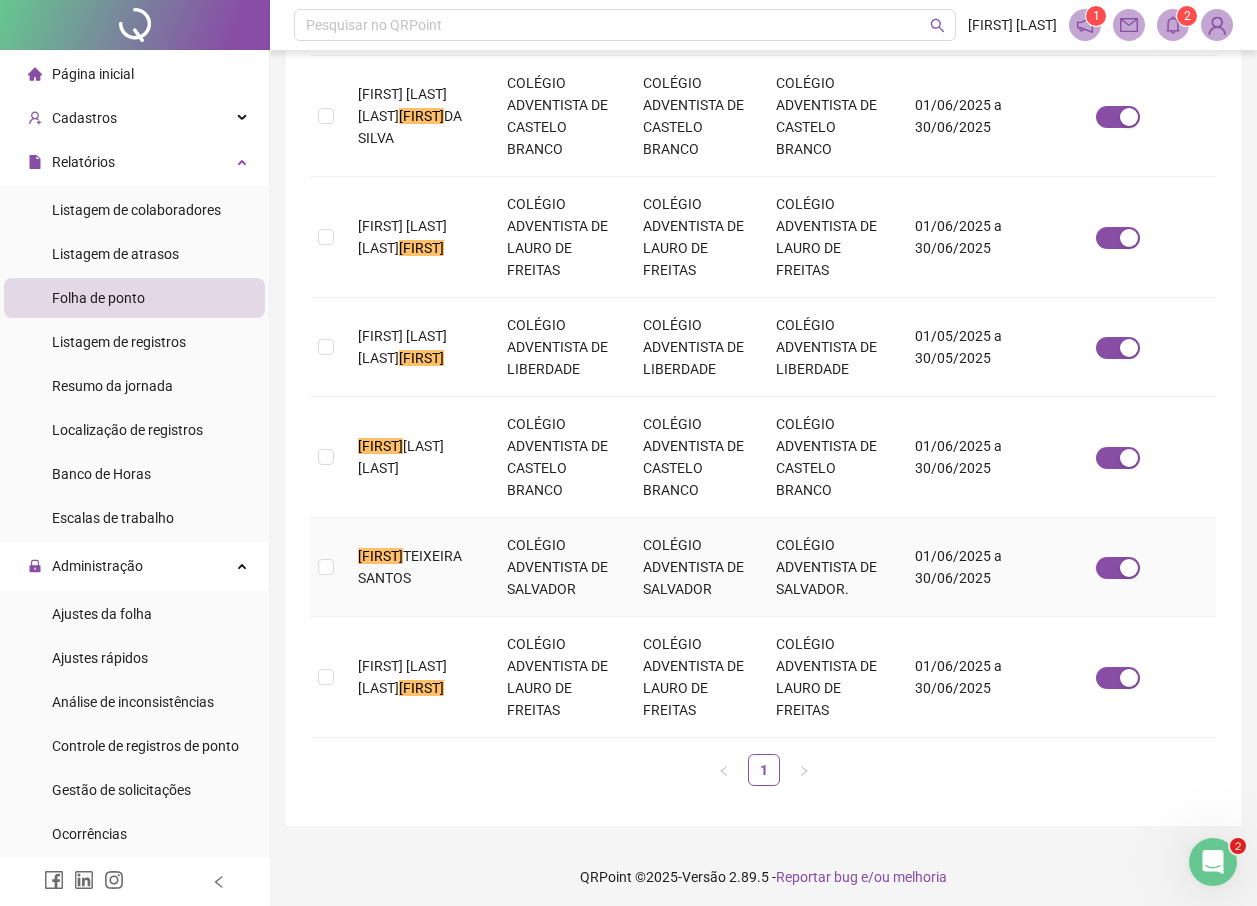 scroll, scrollTop: 519, scrollLeft: 0, axis: vertical 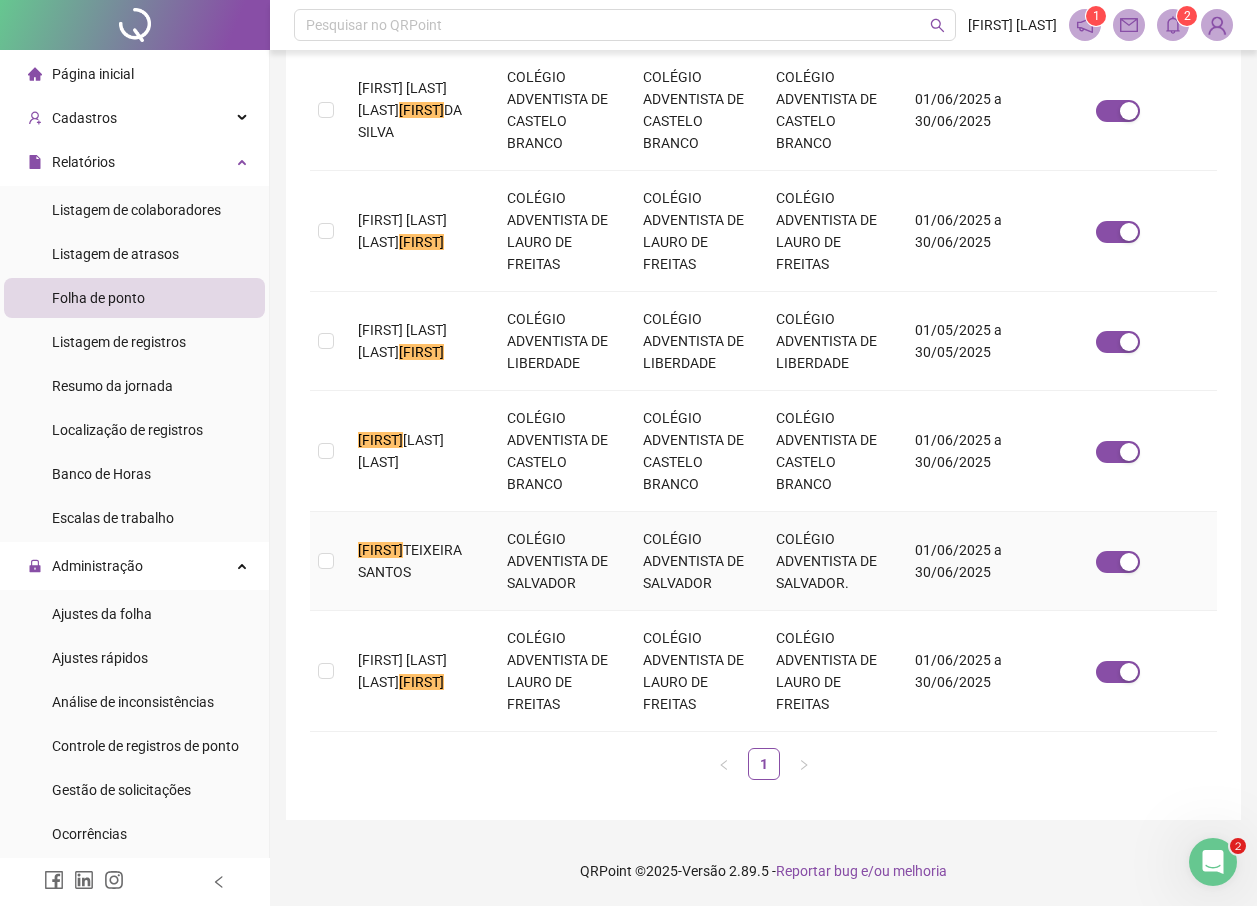 click at bounding box center [326, 561] 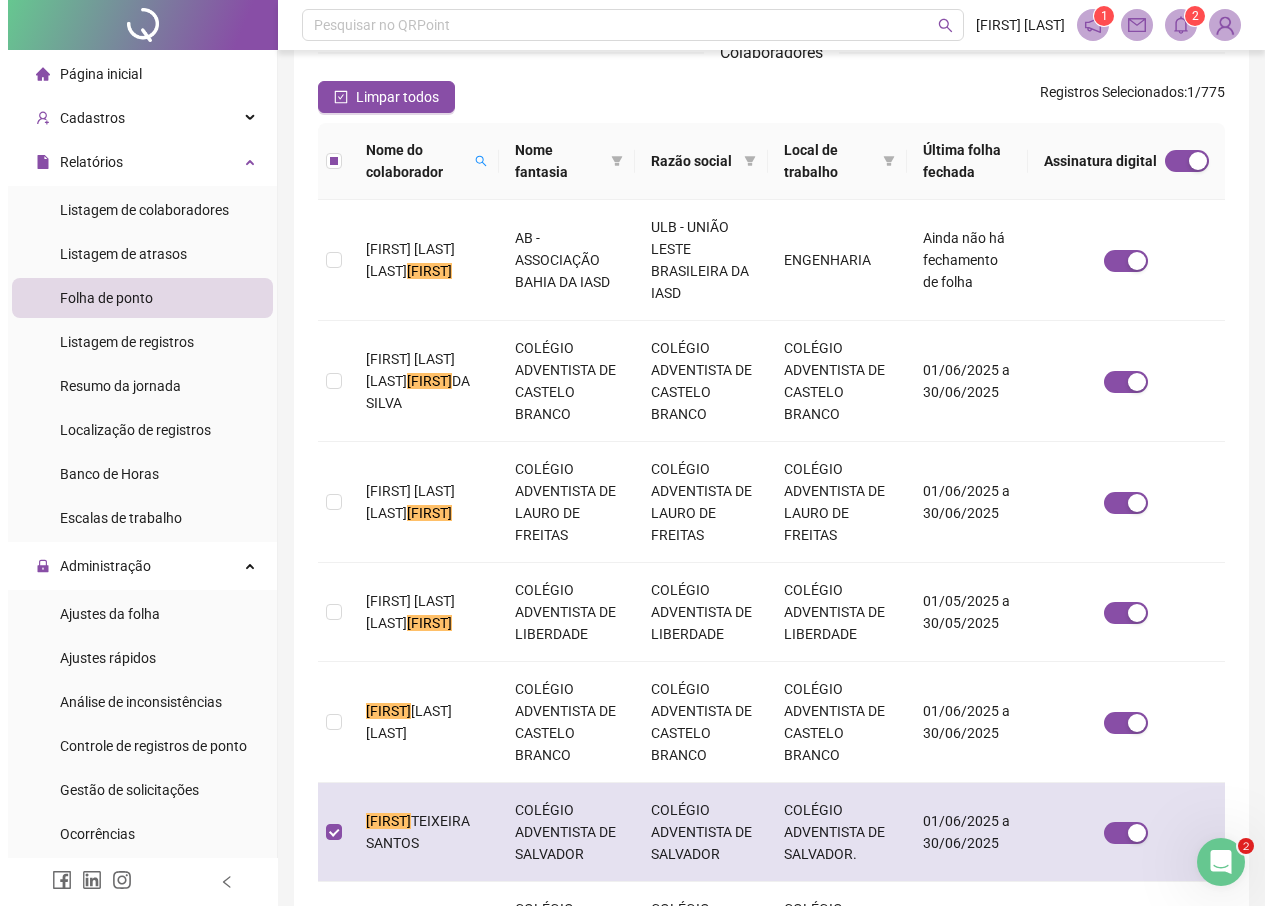 scroll, scrollTop: 0, scrollLeft: 0, axis: both 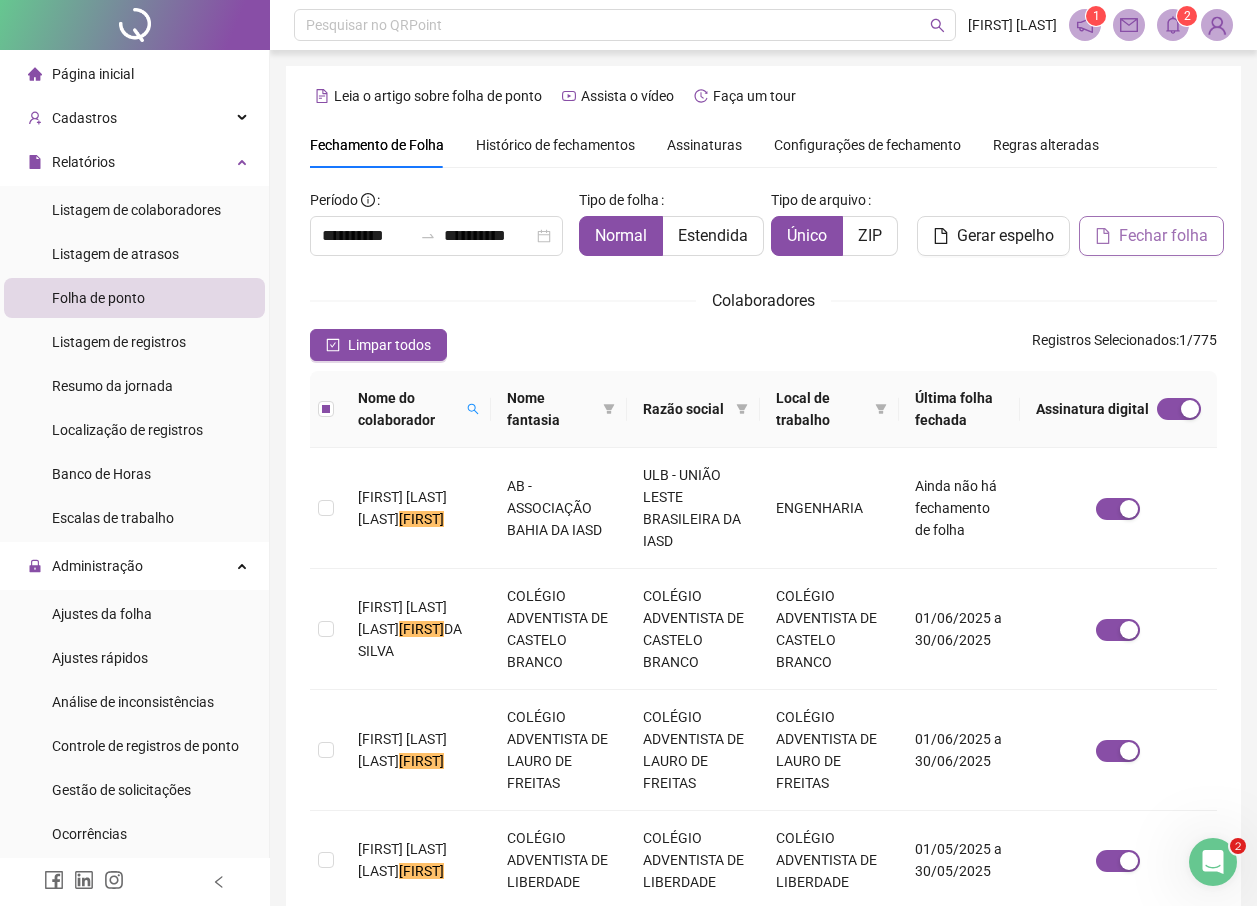click on "Fechar folha" at bounding box center (1151, 236) 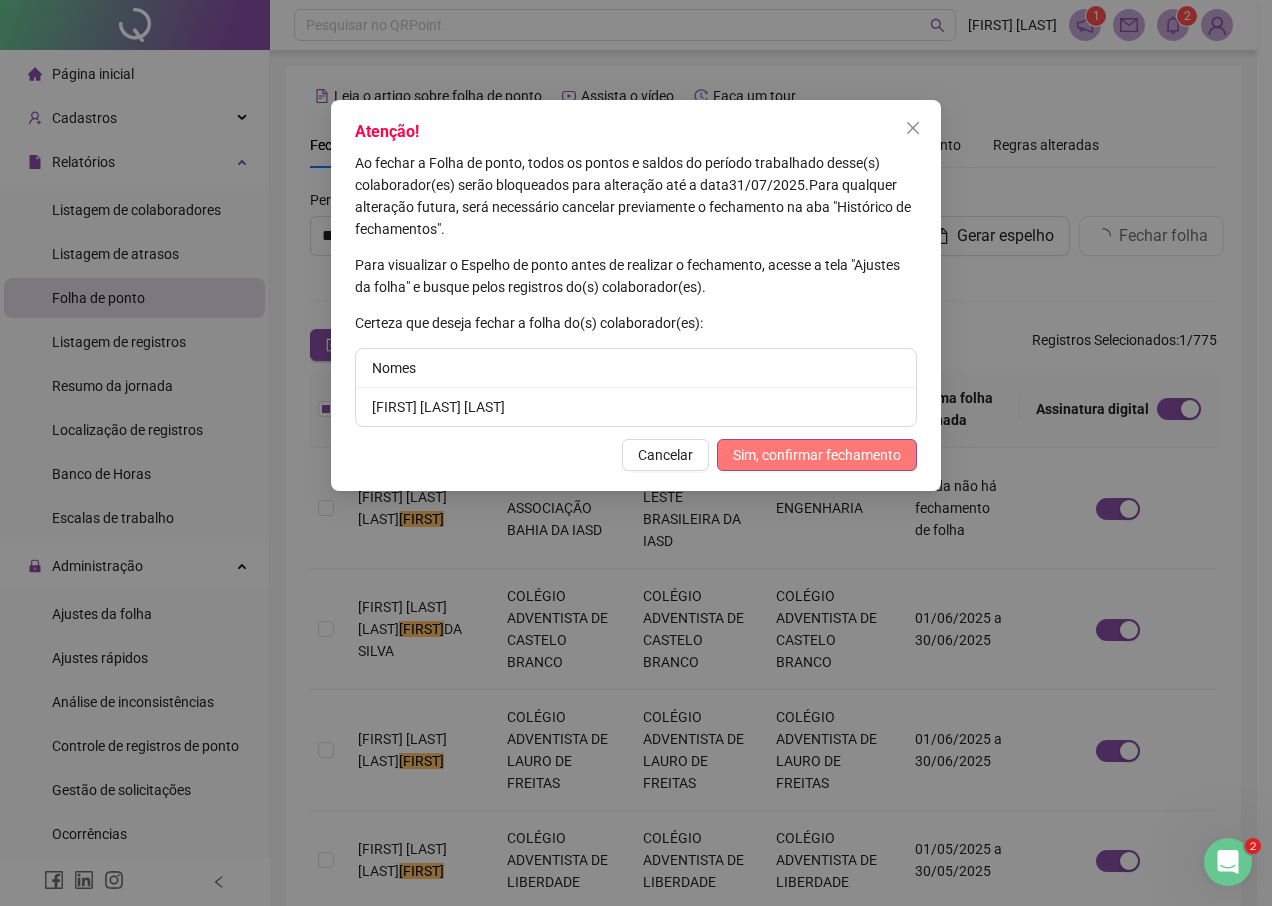click on "Sim, confirmar fechamento" at bounding box center [817, 455] 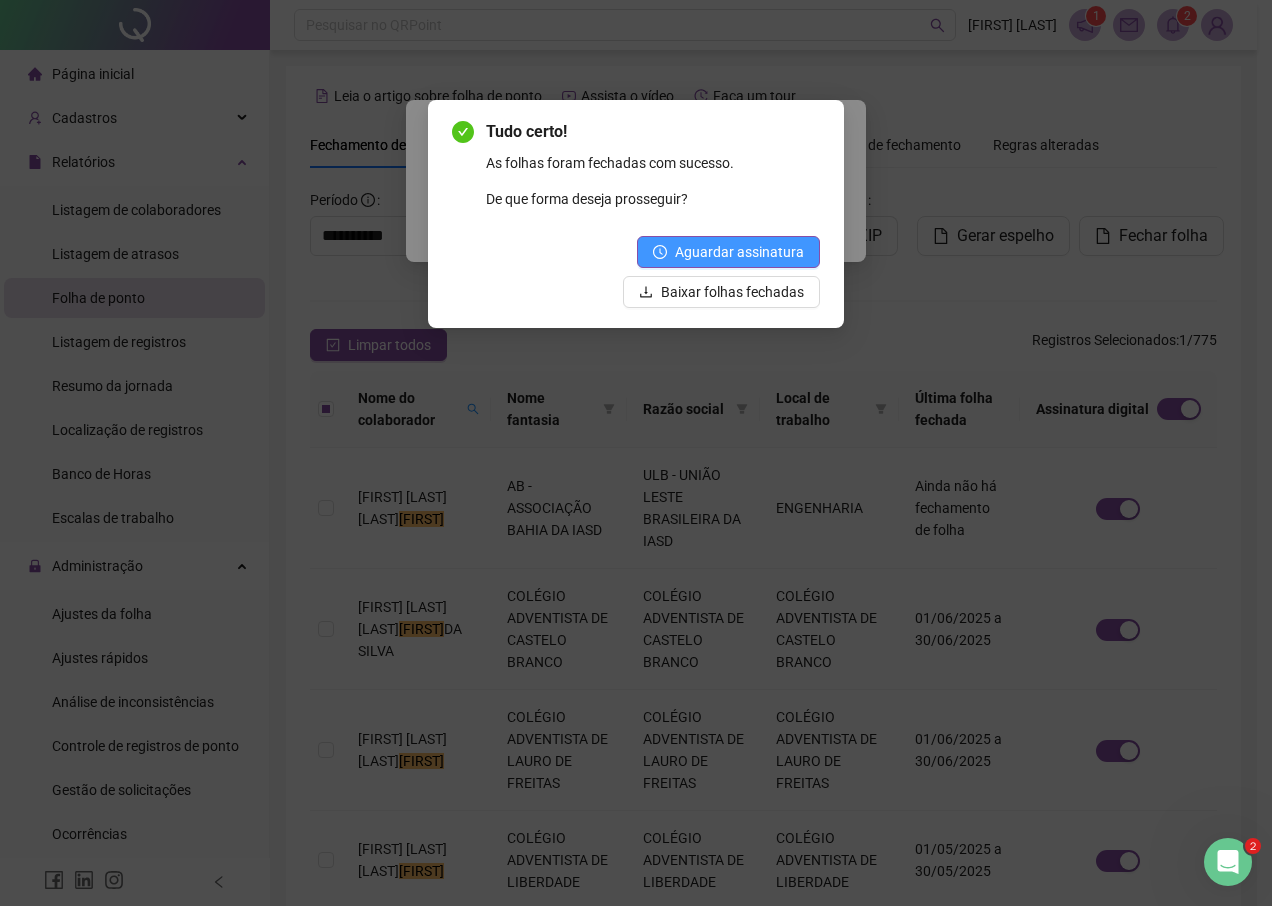 click on "Aguardar assinatura" at bounding box center (739, 252) 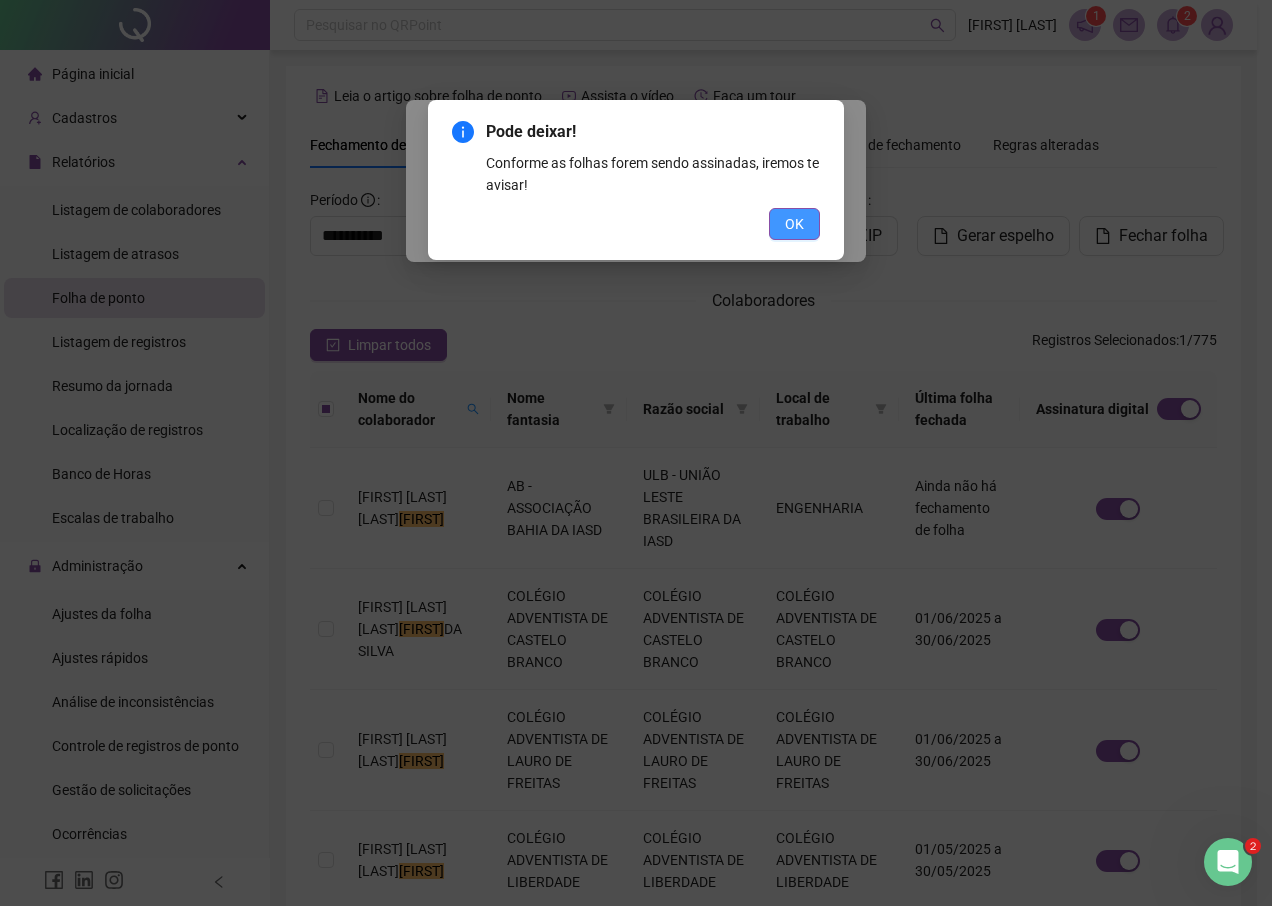 click on "OK" at bounding box center [794, 224] 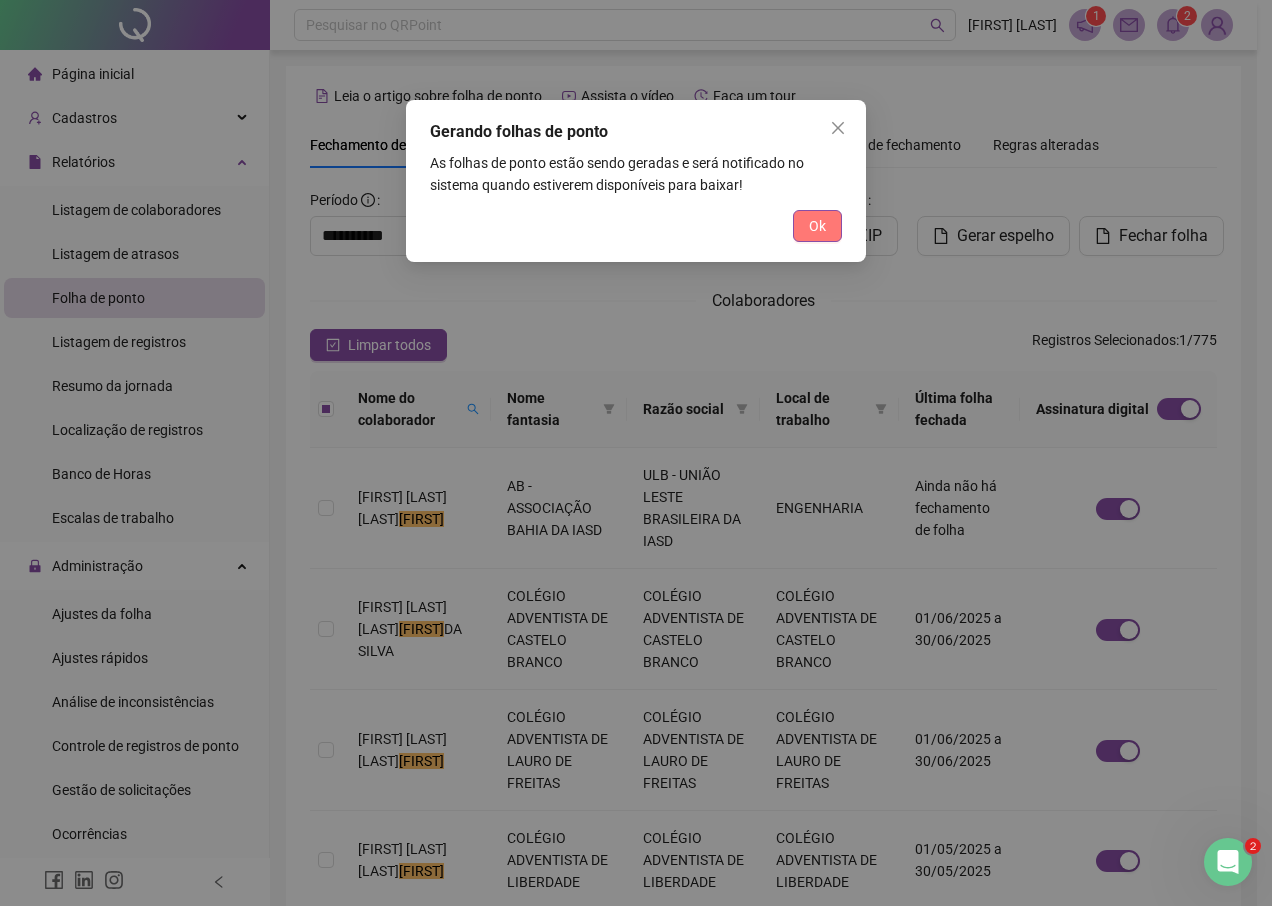 click on "Ok" at bounding box center (817, 226) 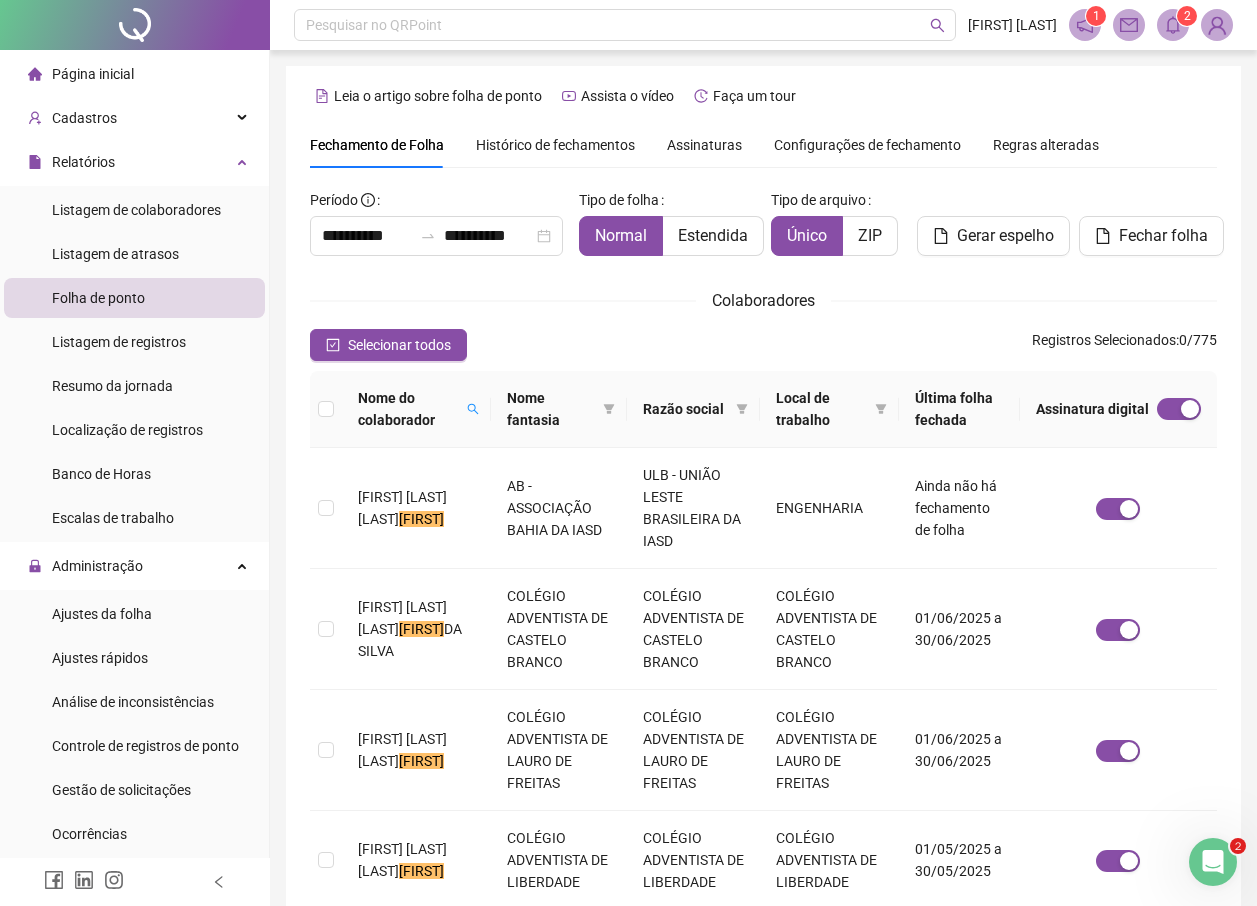 click on "Assinaturas" at bounding box center [704, 145] 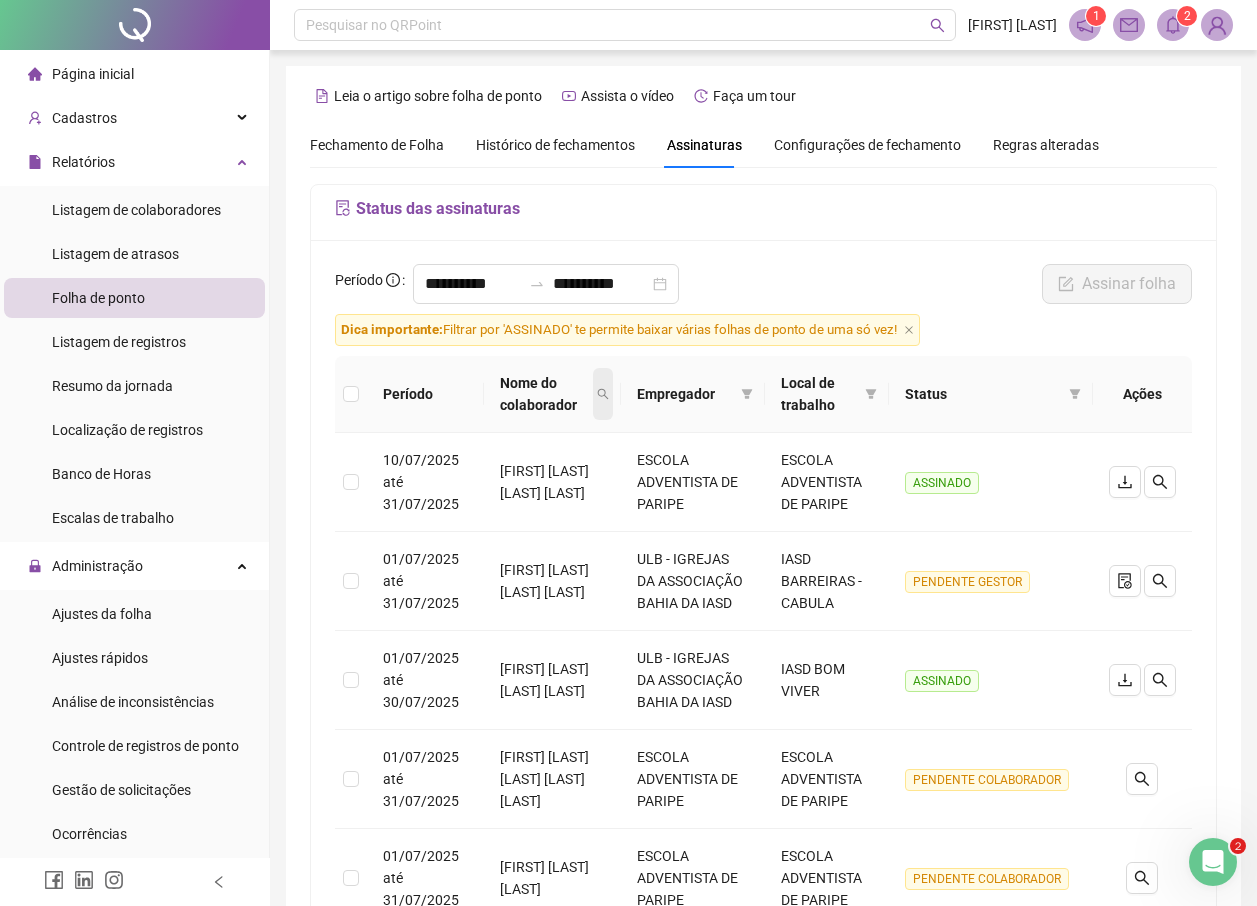 click 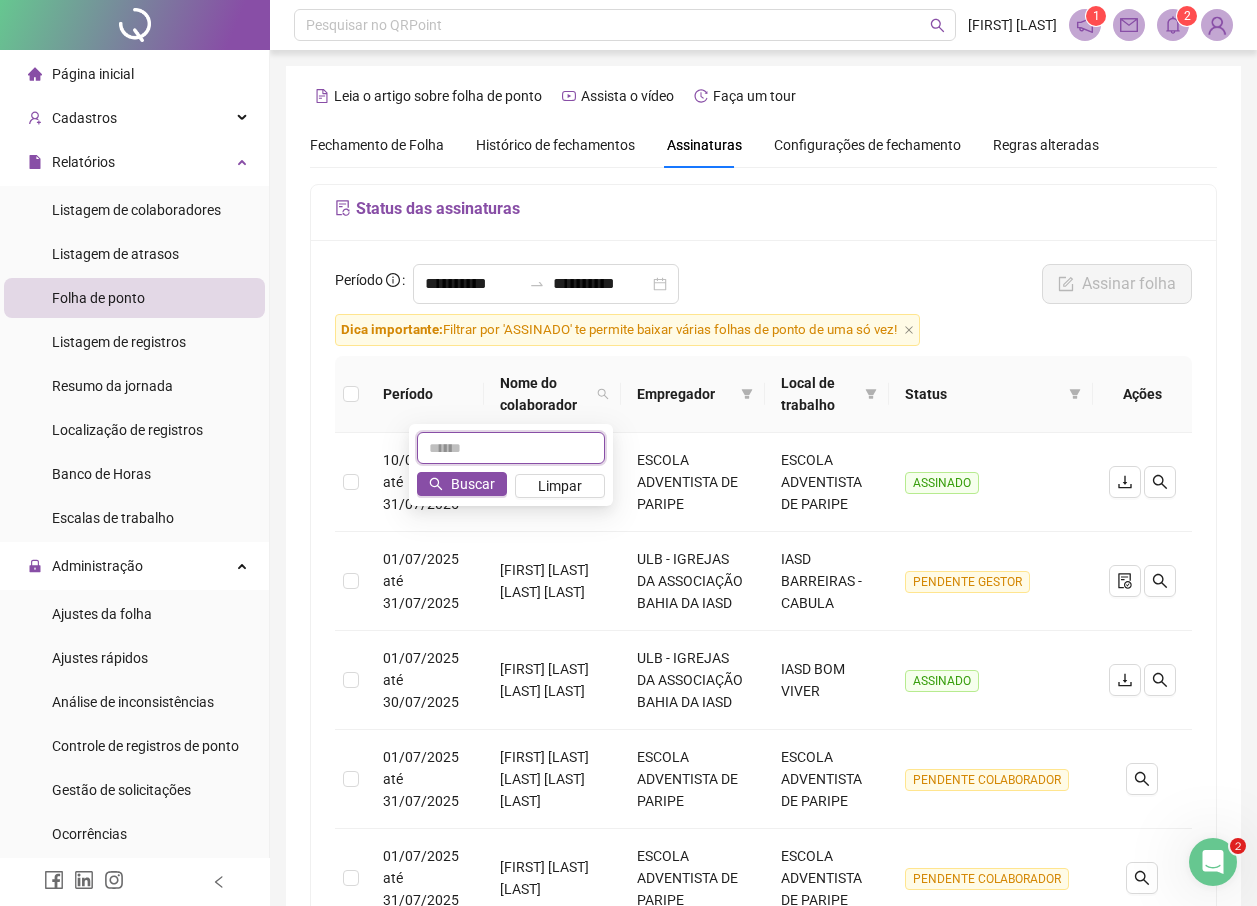 click at bounding box center [511, 448] 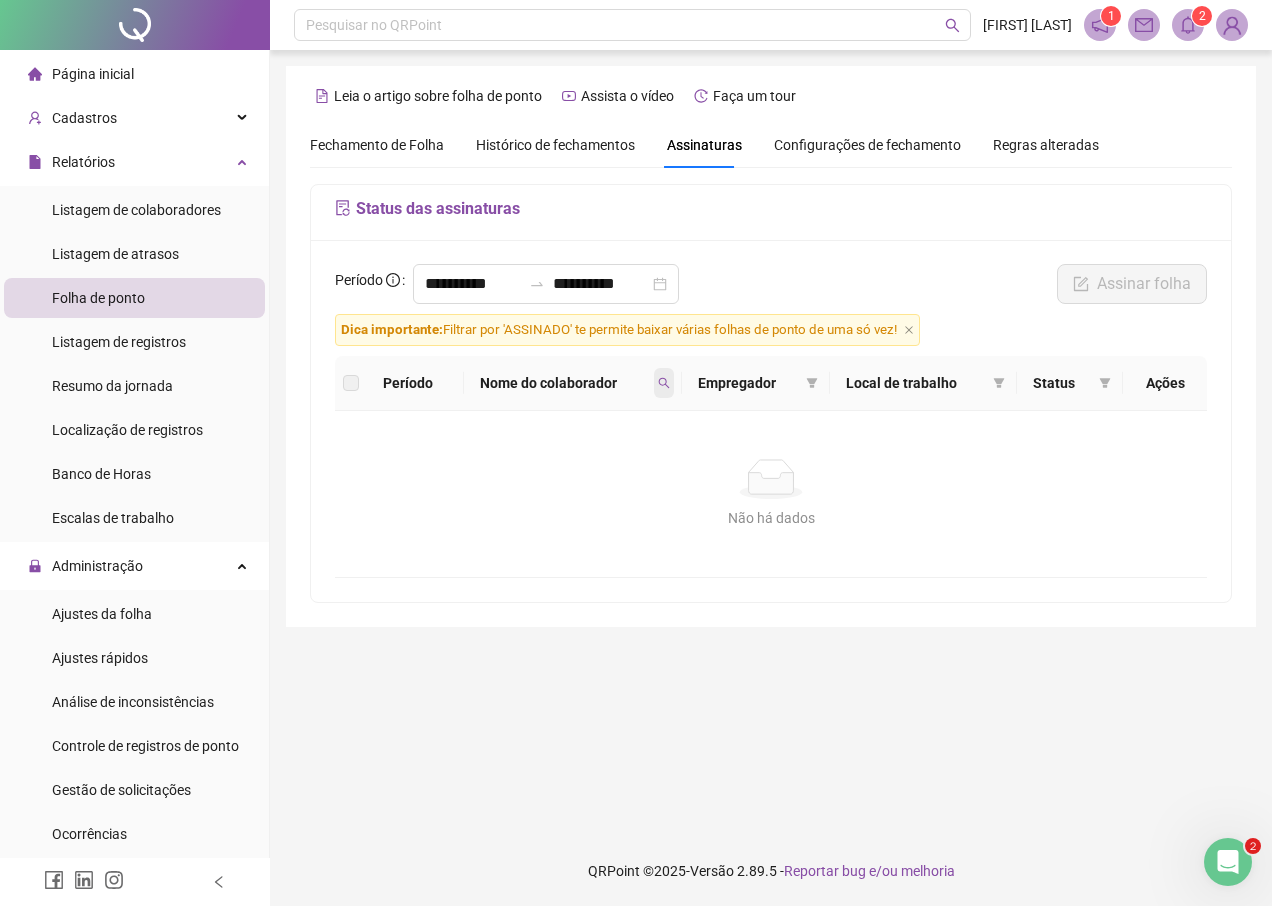 click 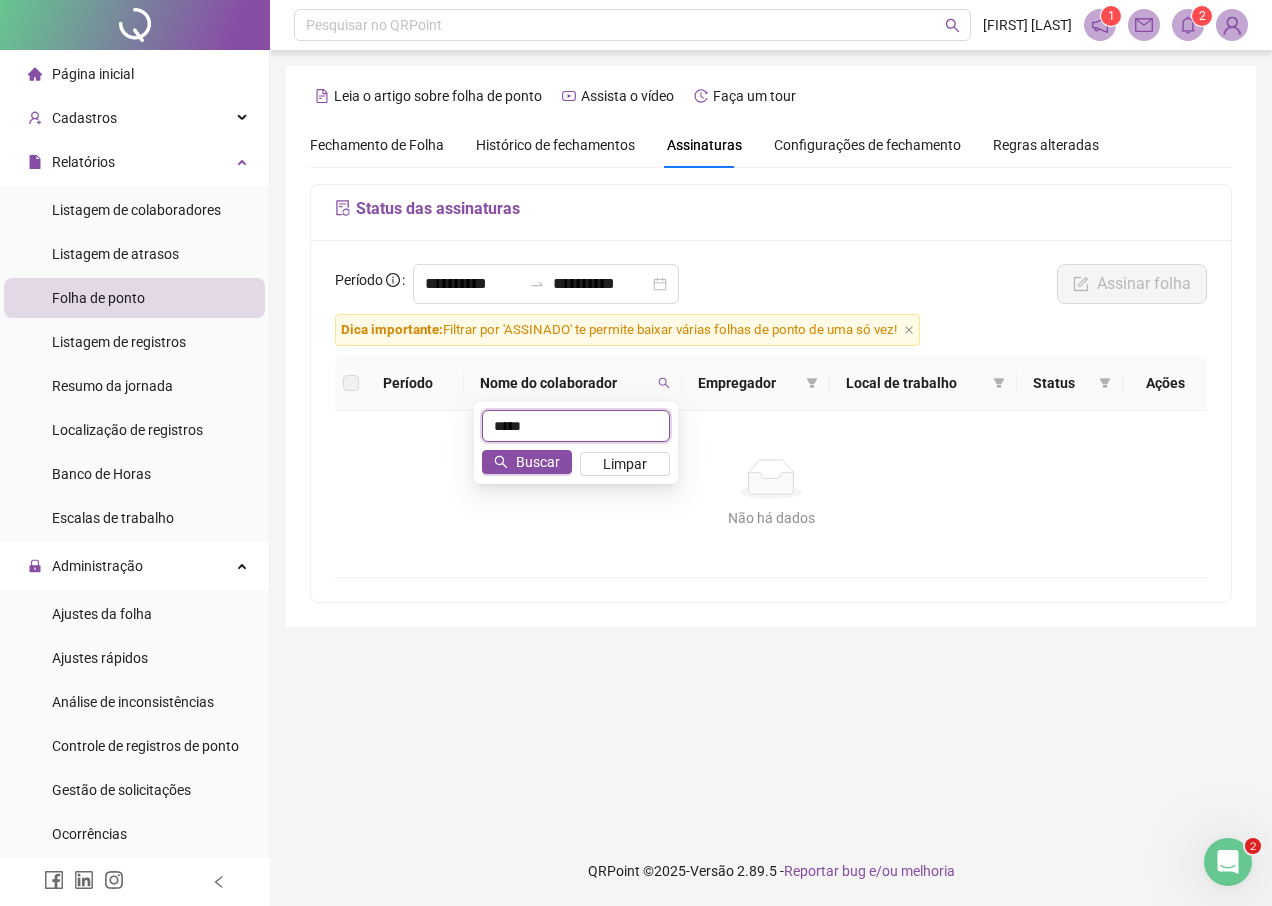 click on "*****" at bounding box center [576, 426] 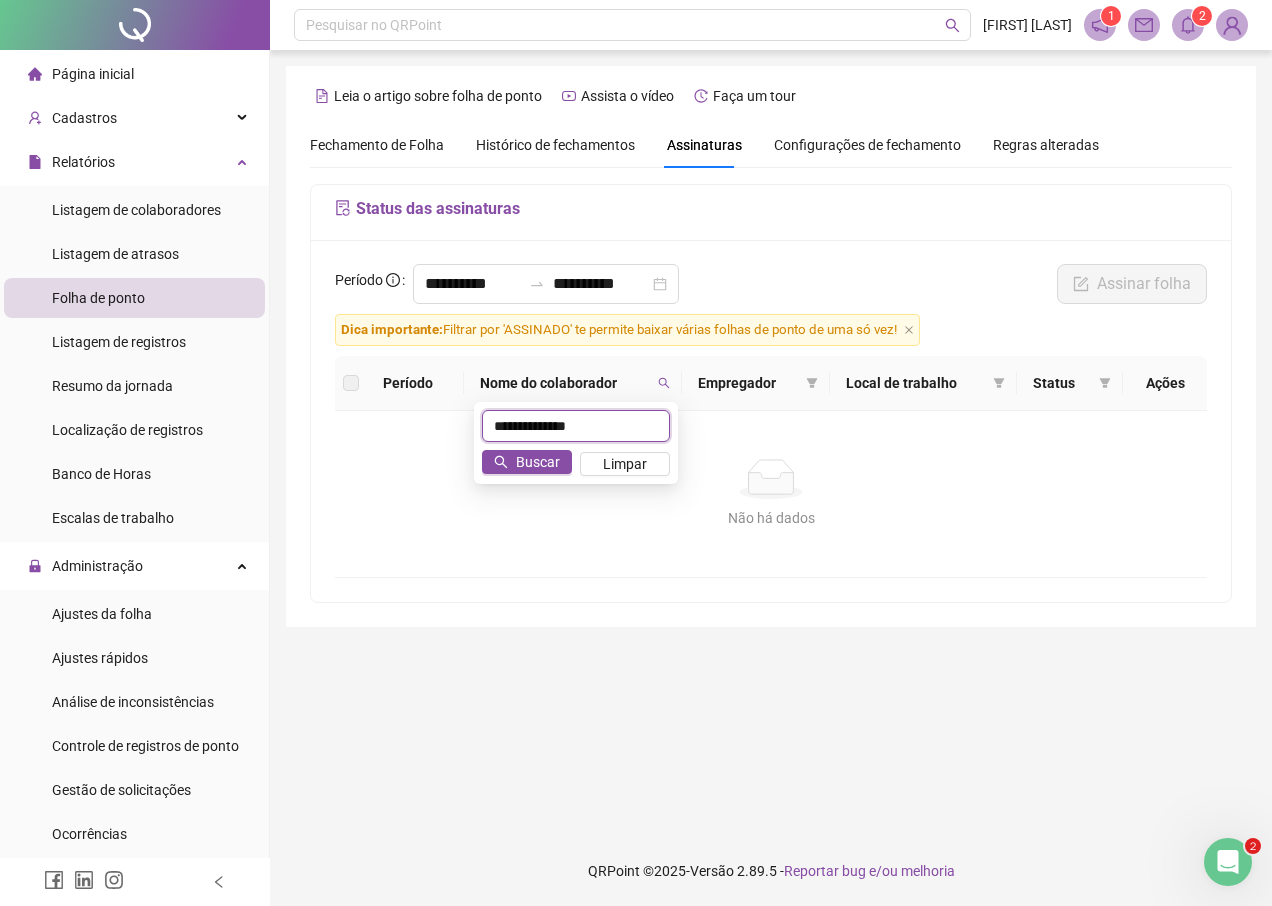 type on "**********" 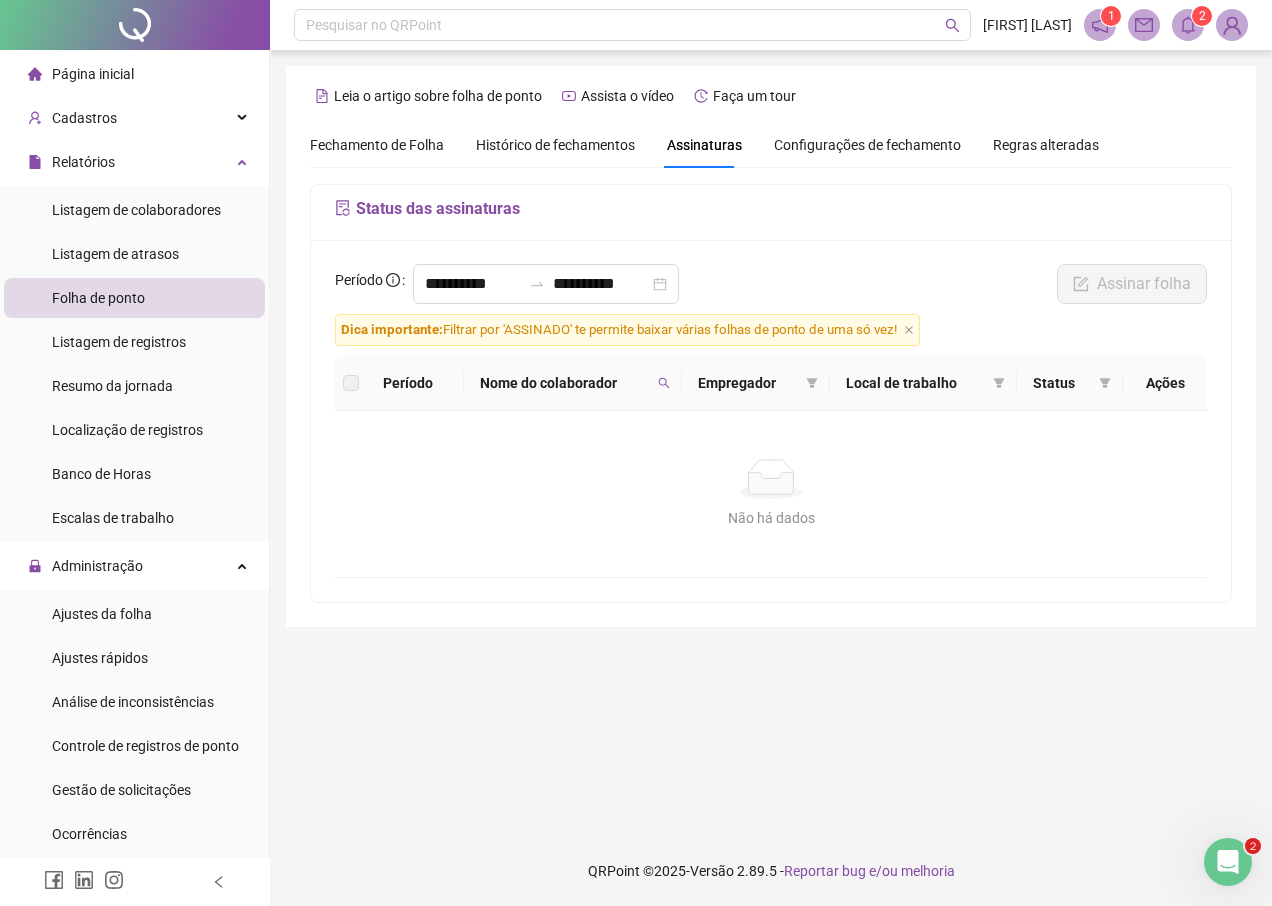 click on "Página inicial" at bounding box center (81, 74) 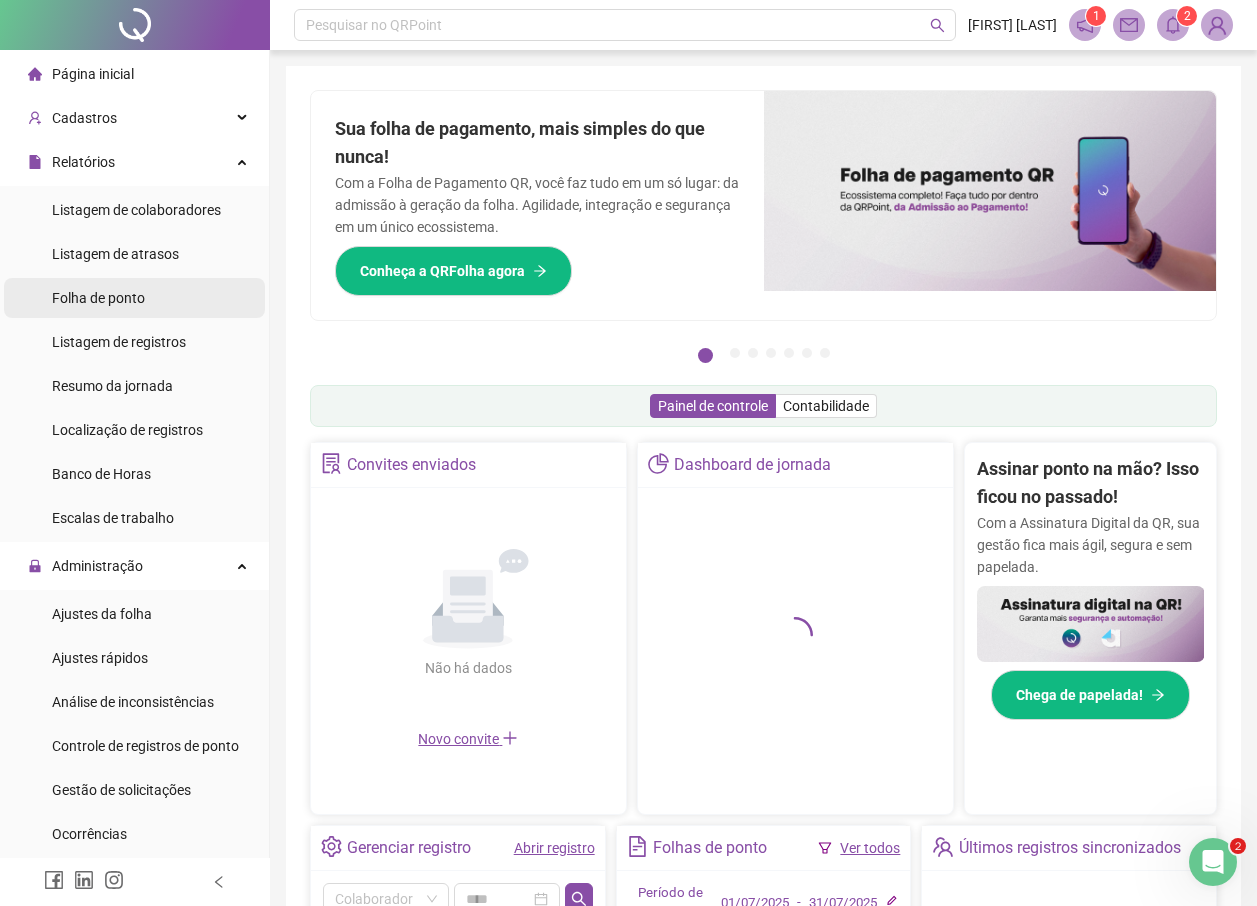 click on "Folha de ponto" at bounding box center (98, 298) 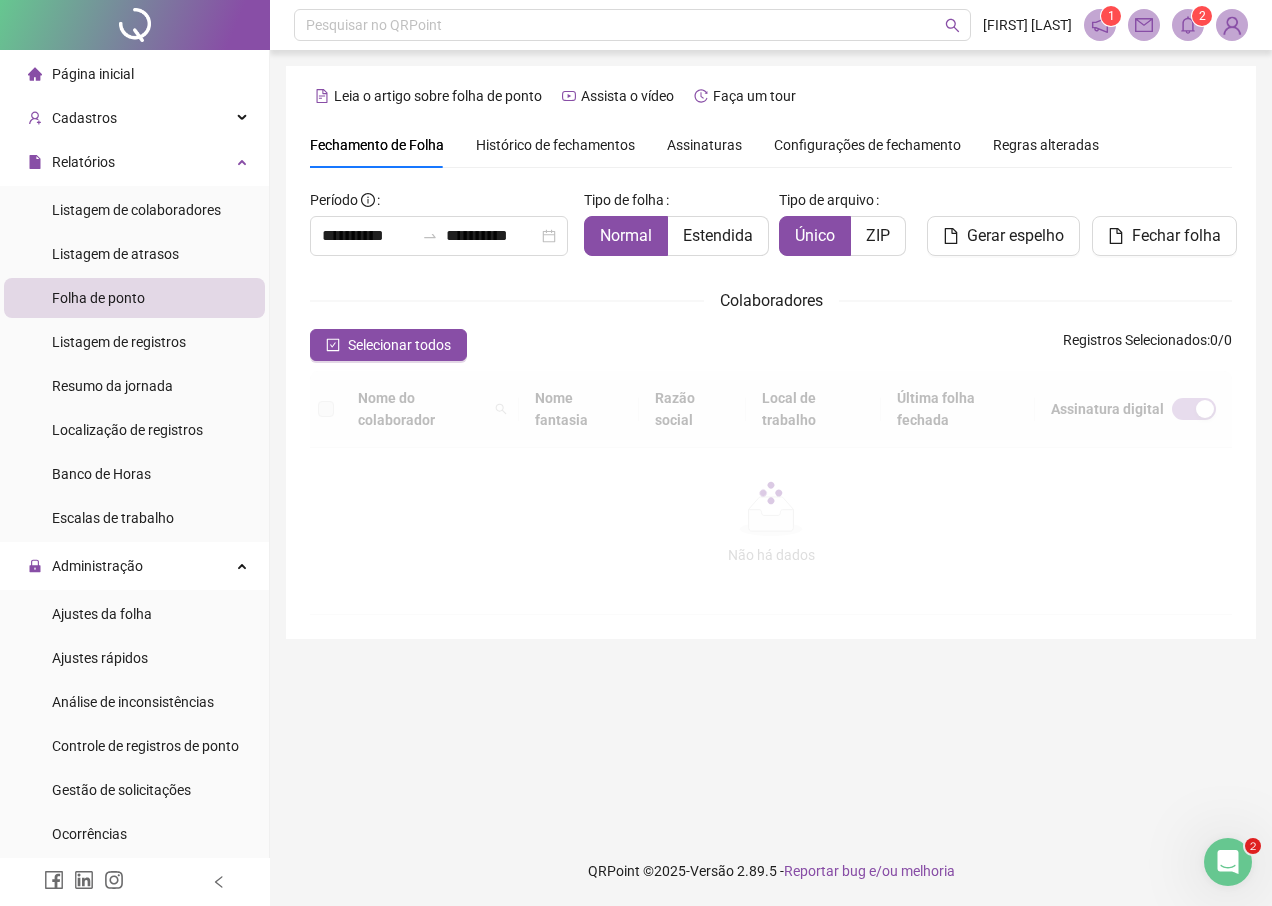 click on "Assinaturas" at bounding box center [704, 145] 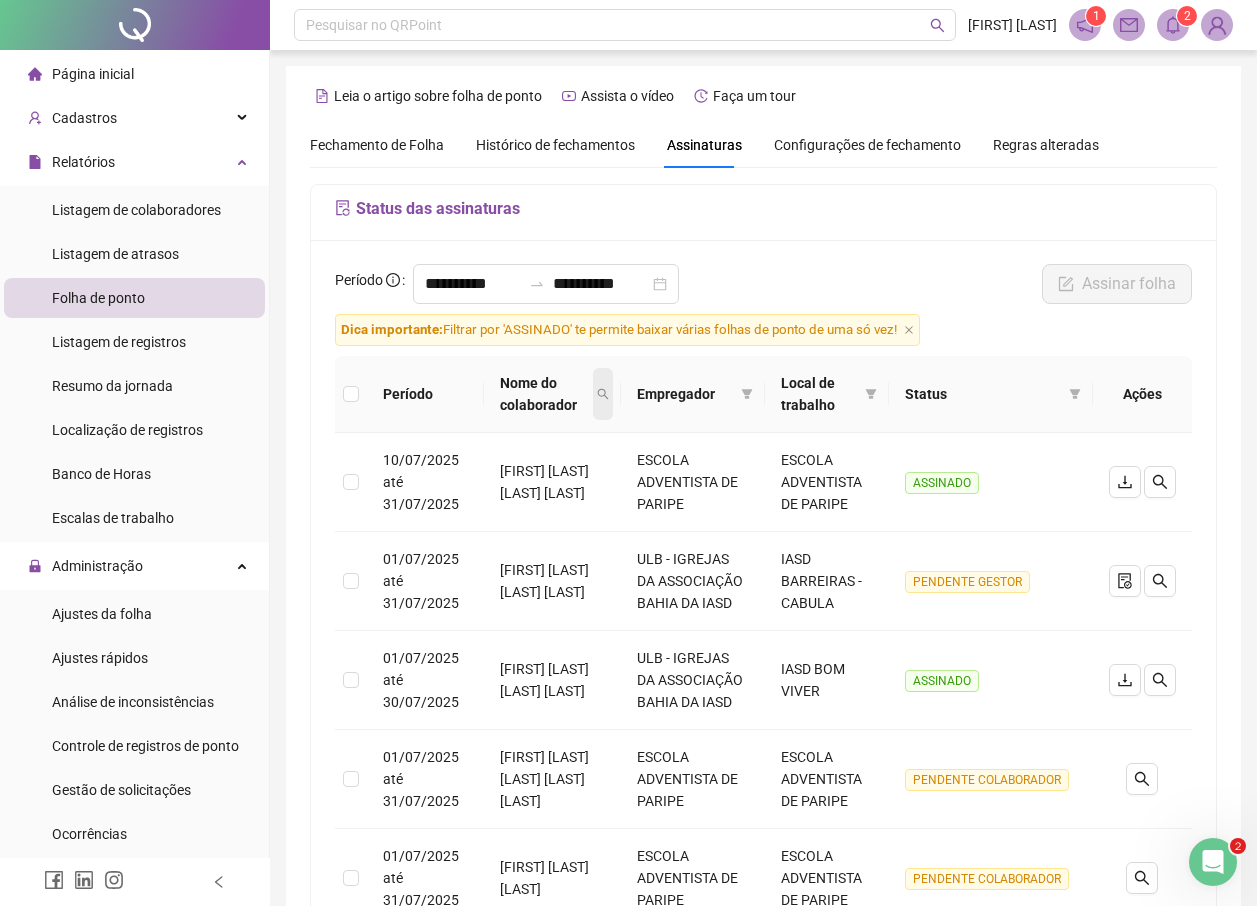 click 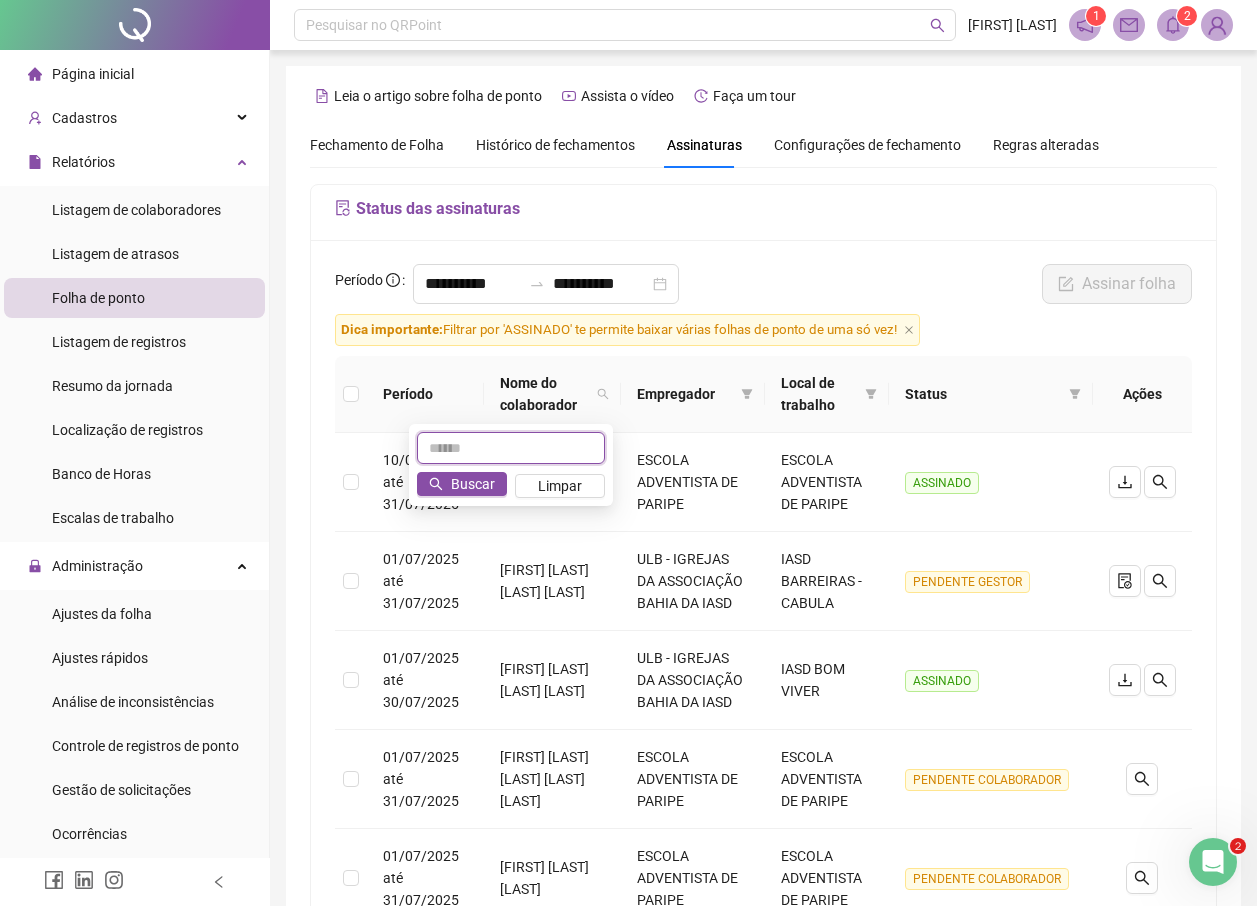 click at bounding box center [511, 448] 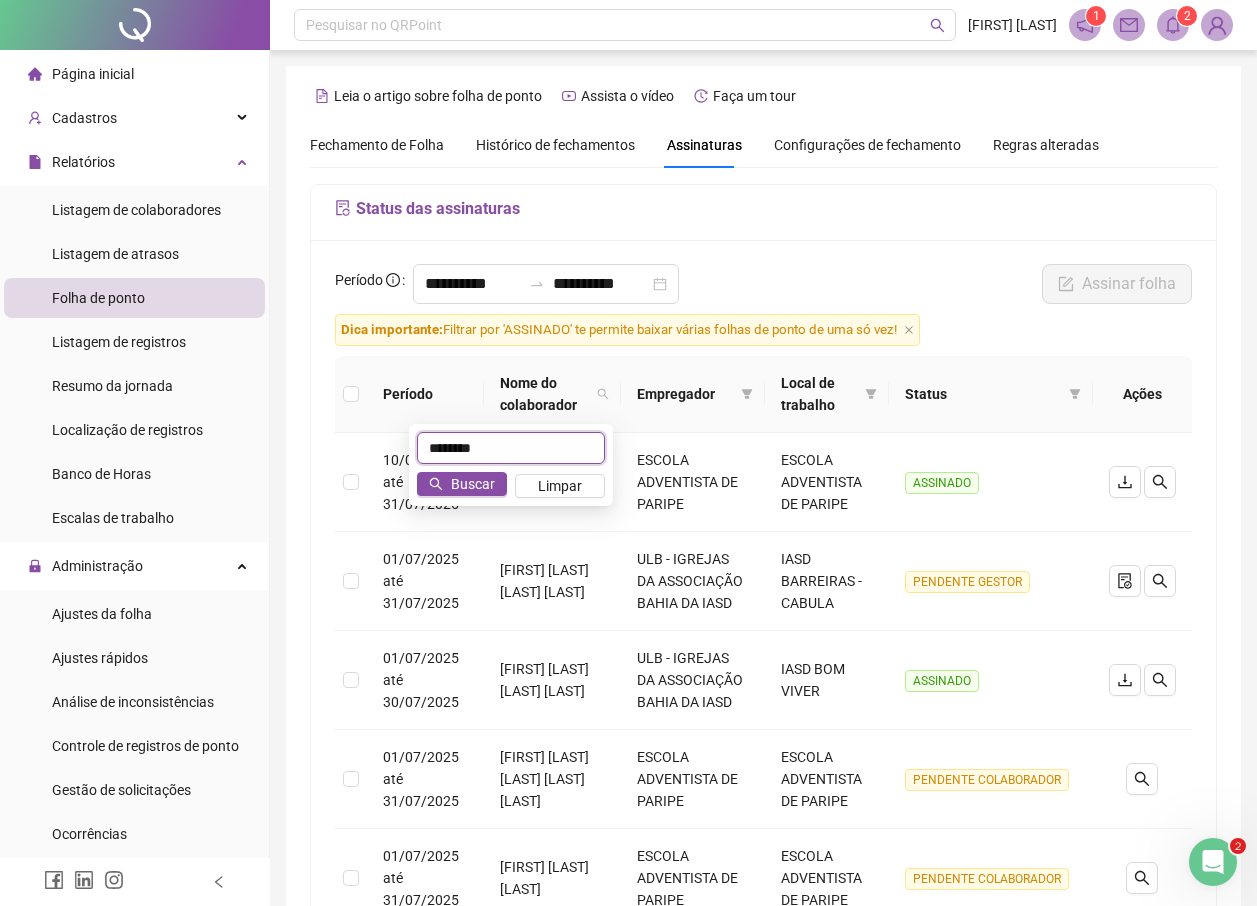 type on "********" 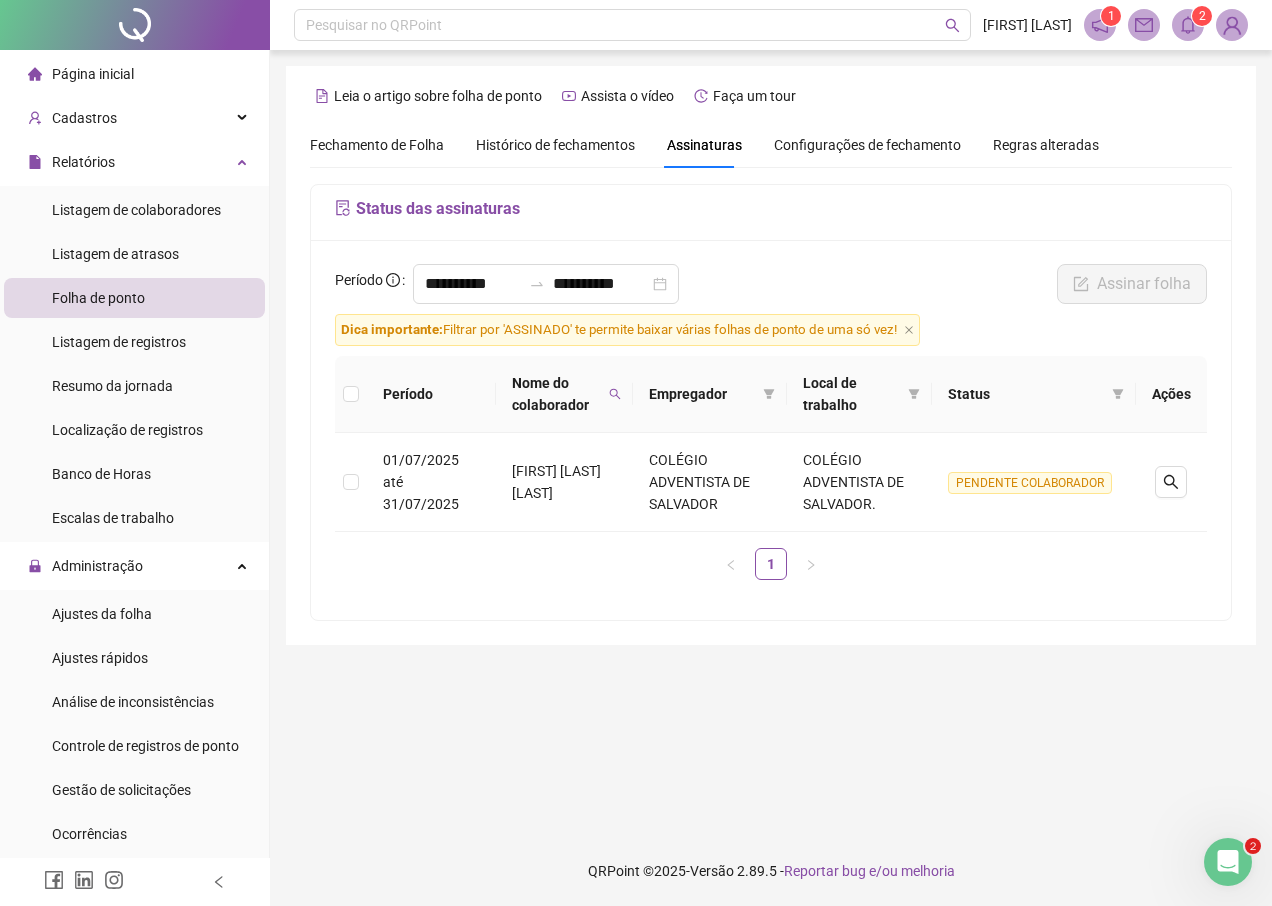 click on "2" at bounding box center [1202, 16] 